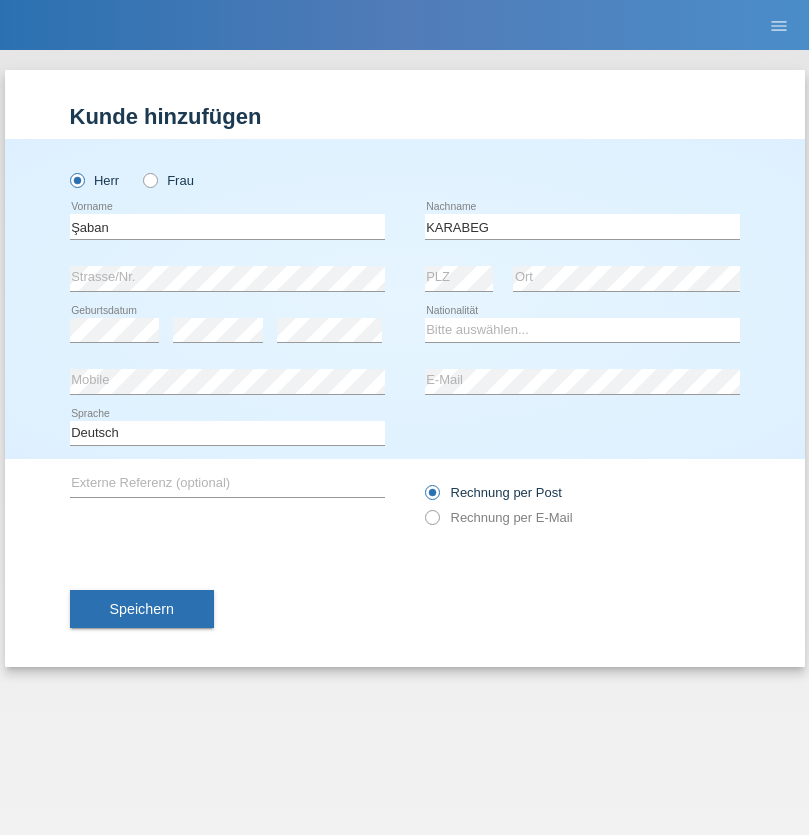 scroll, scrollTop: 0, scrollLeft: 0, axis: both 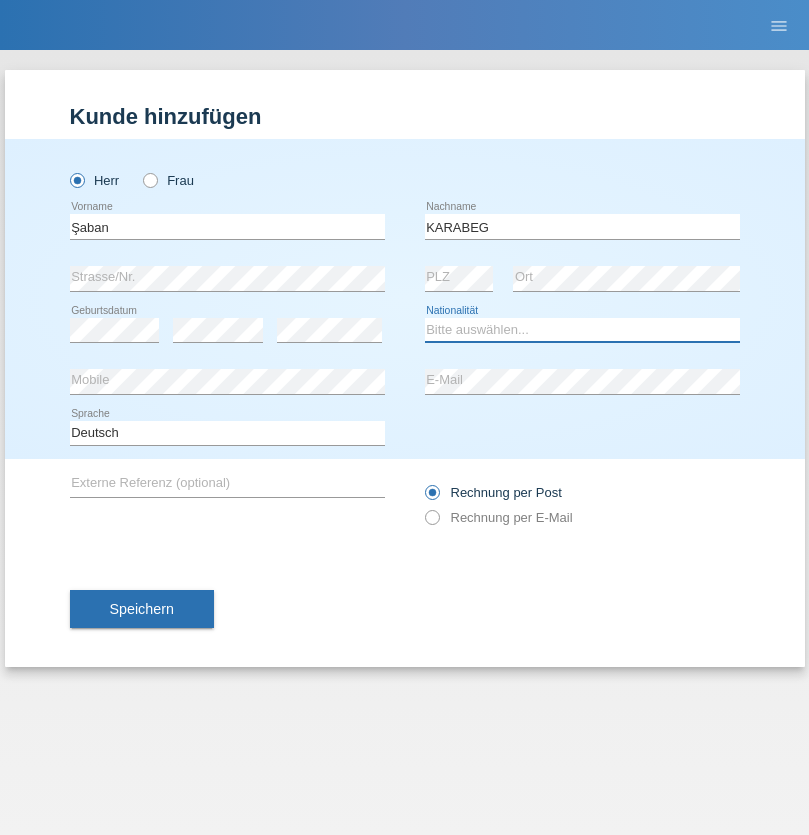 select on "TR" 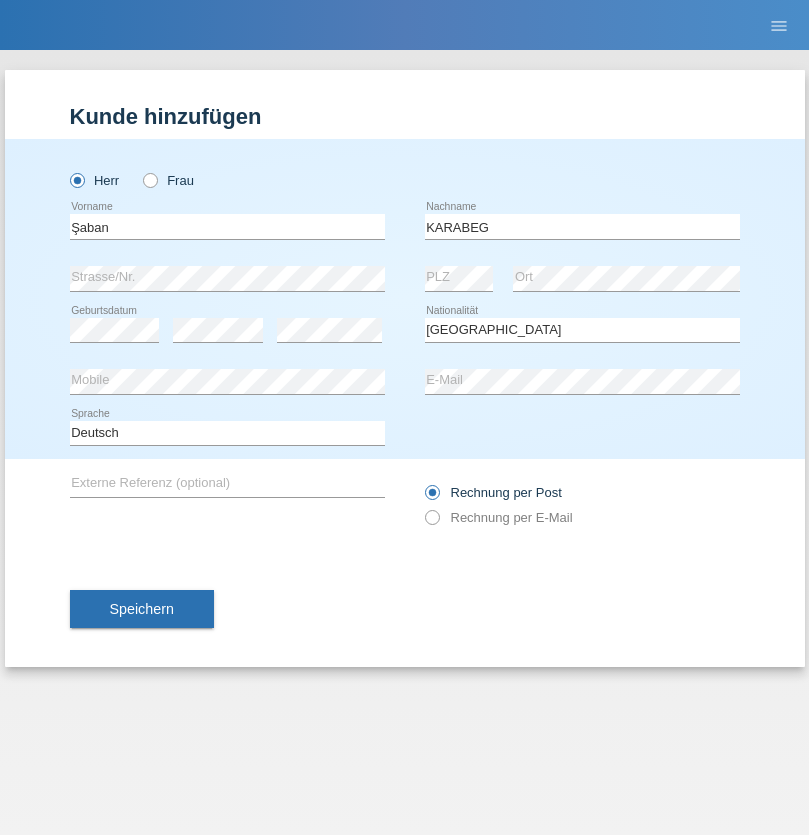 select on "C" 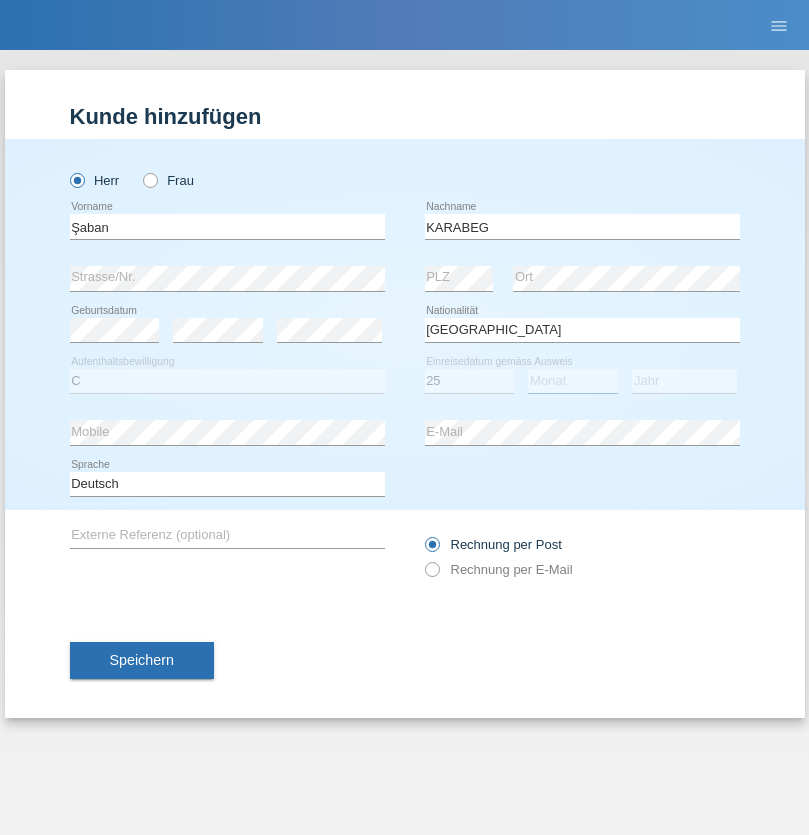 select on "09" 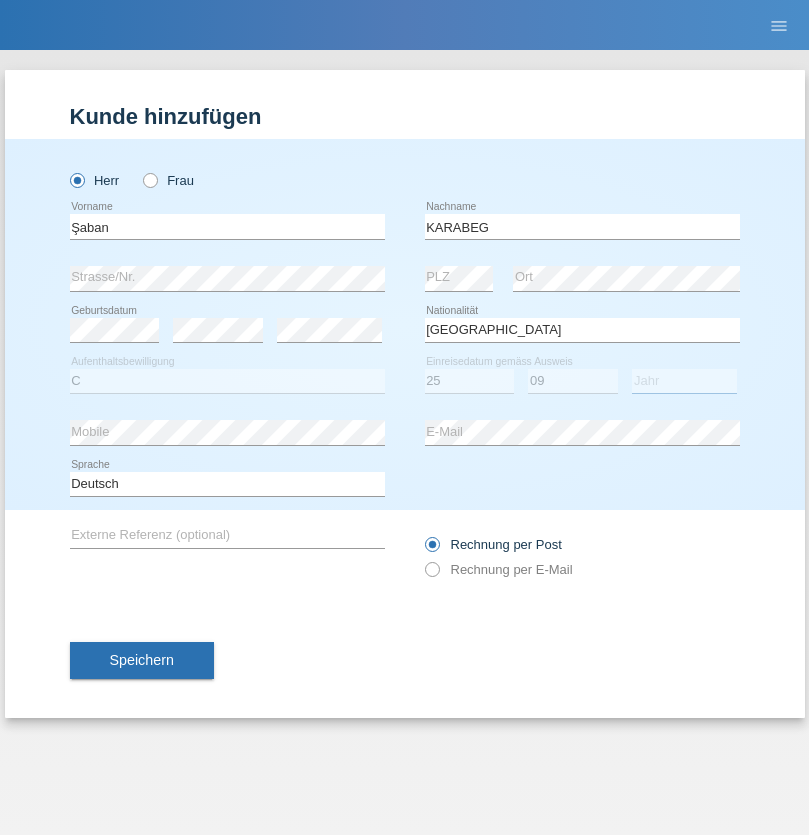 select on "2021" 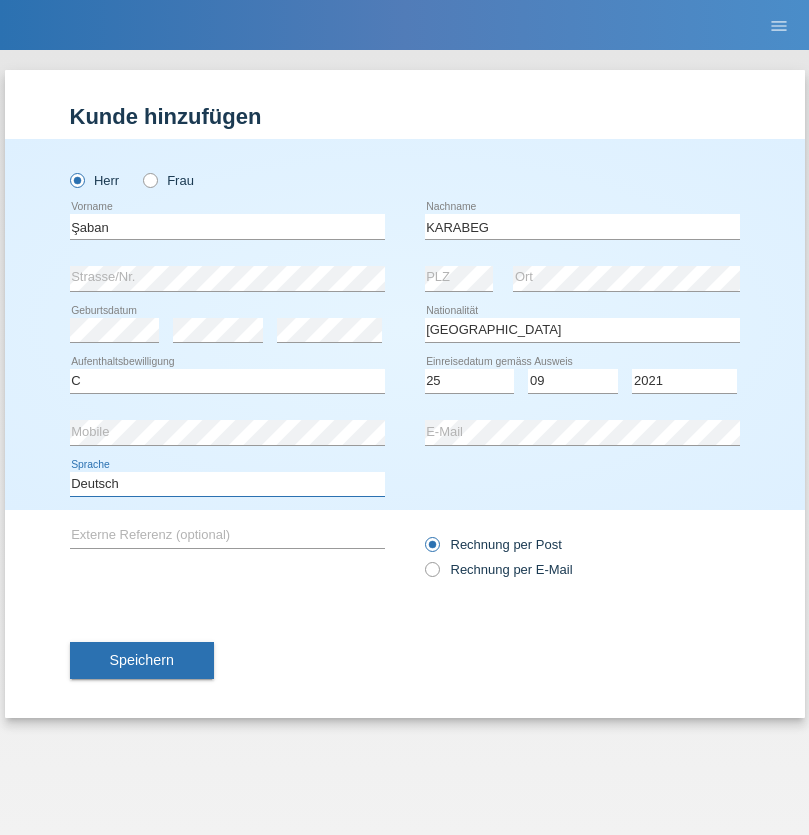 select on "en" 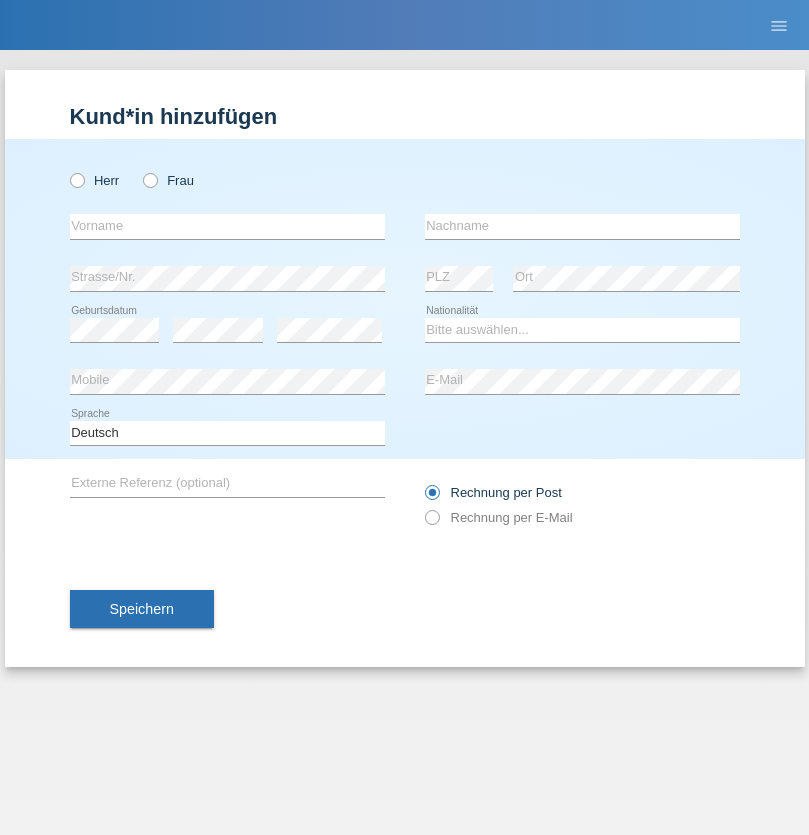 scroll, scrollTop: 0, scrollLeft: 0, axis: both 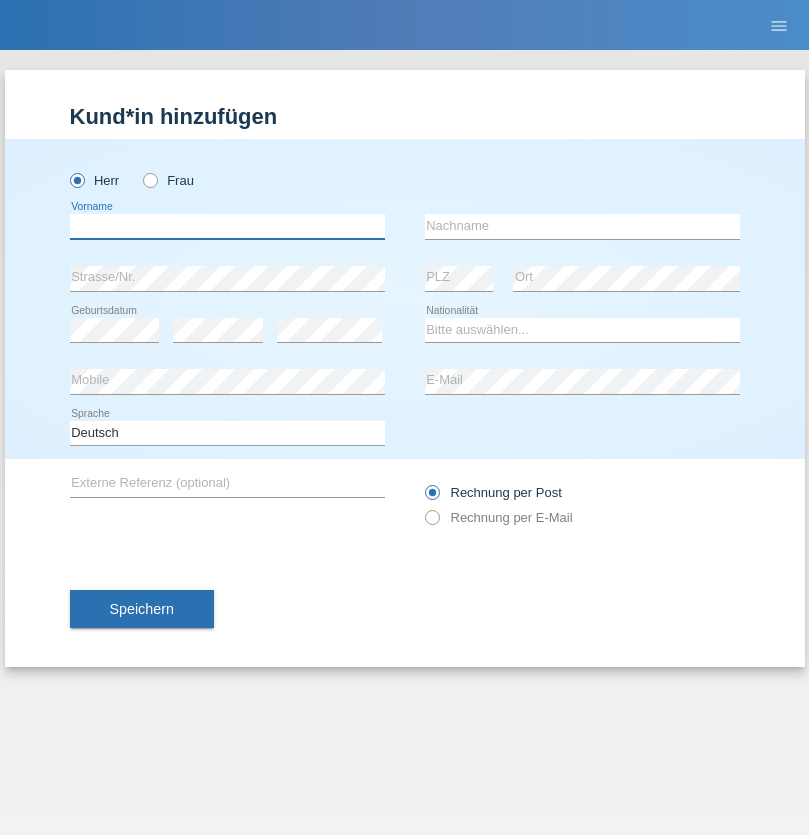 click at bounding box center (227, 226) 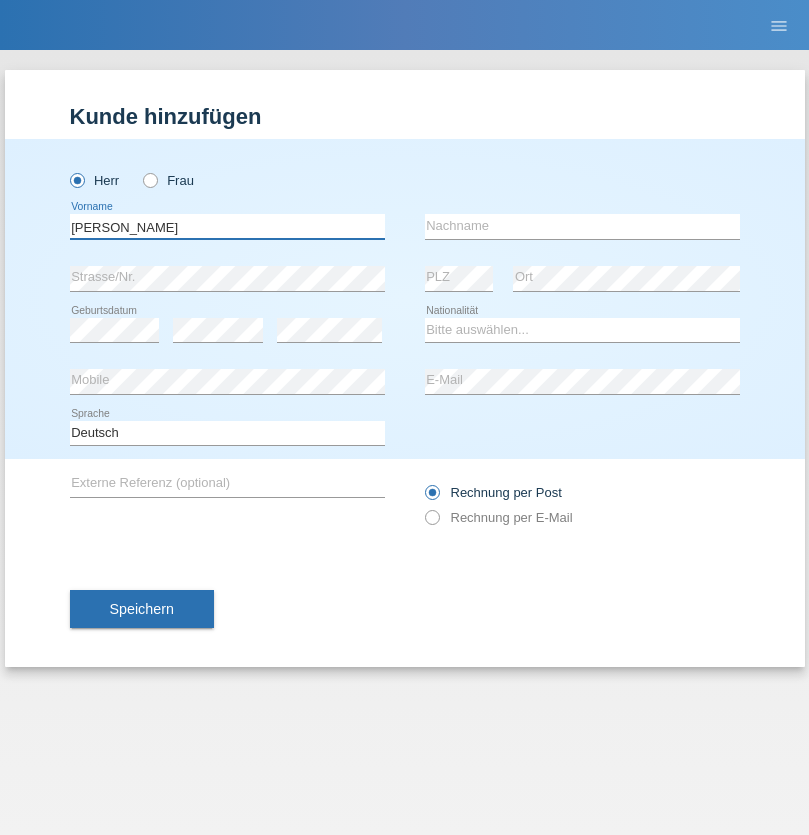 type on "Janior francisco" 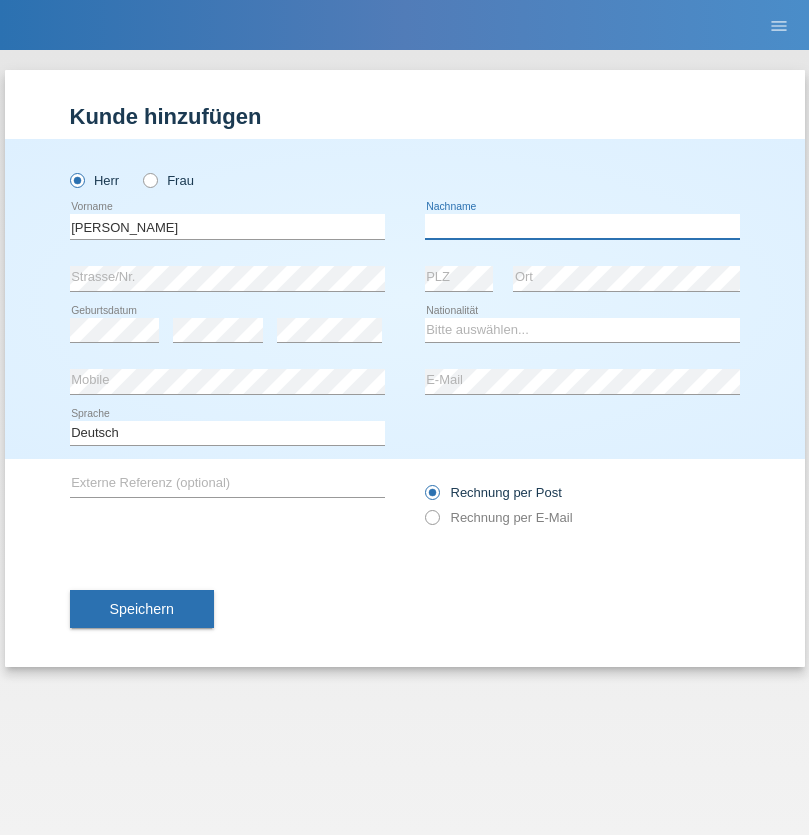 click at bounding box center (582, 226) 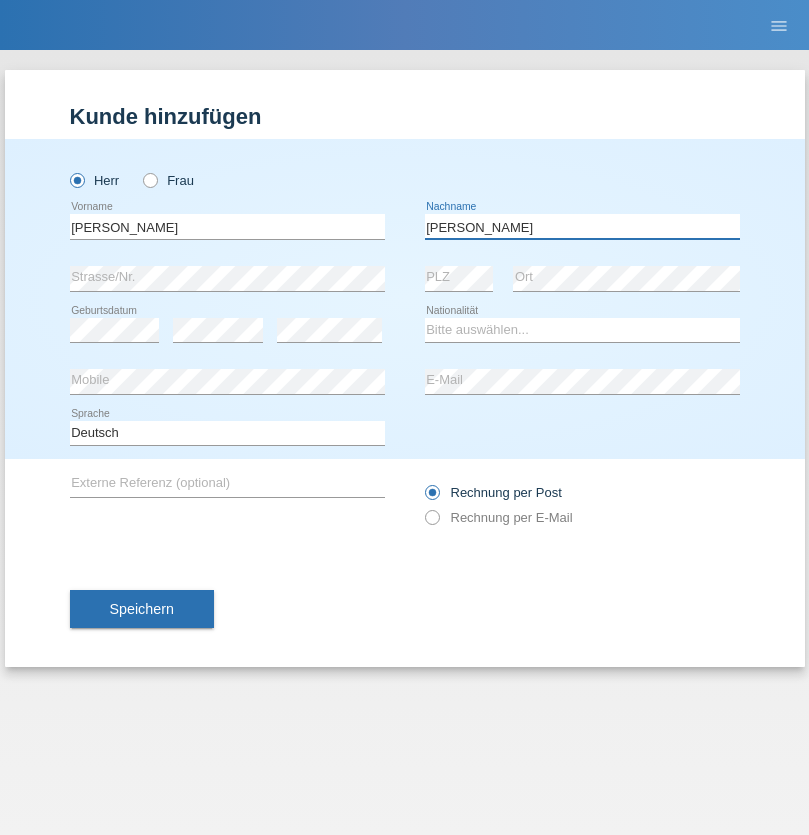 type on "Romero romero" 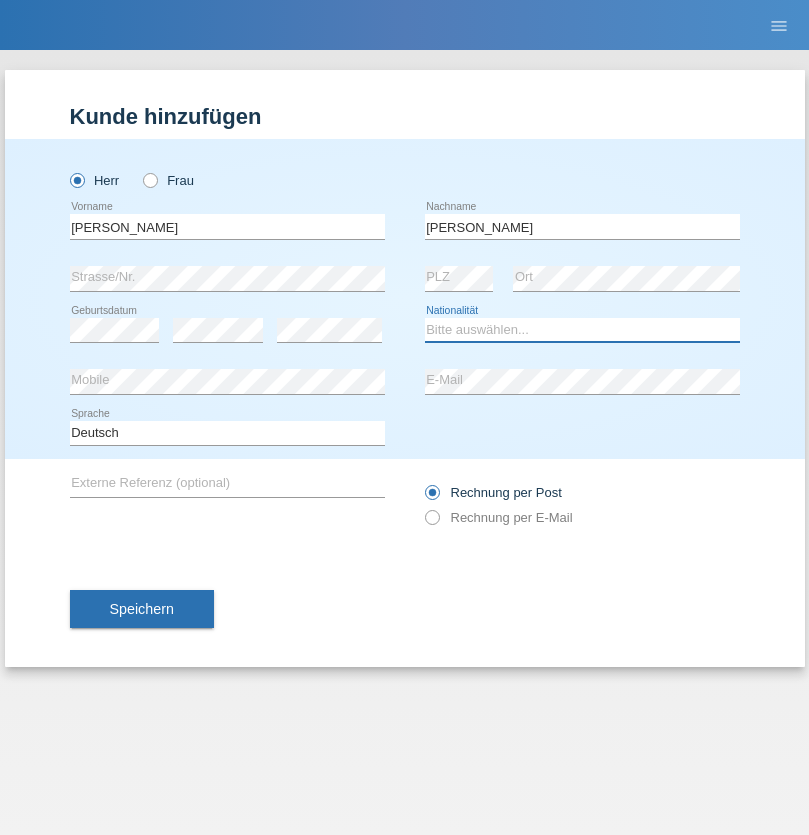 select on "AO" 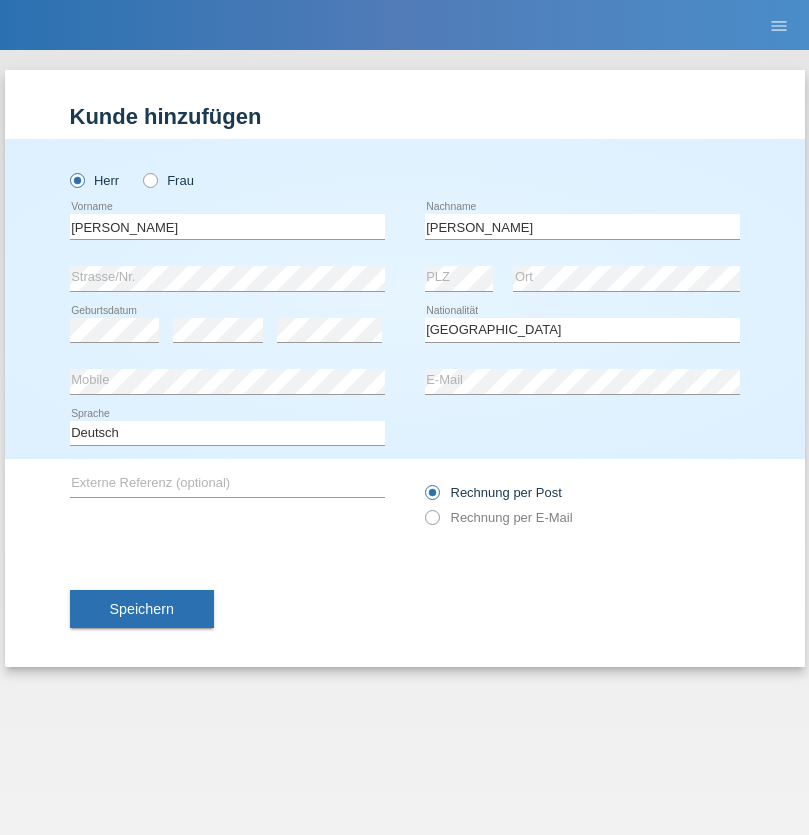select on "C" 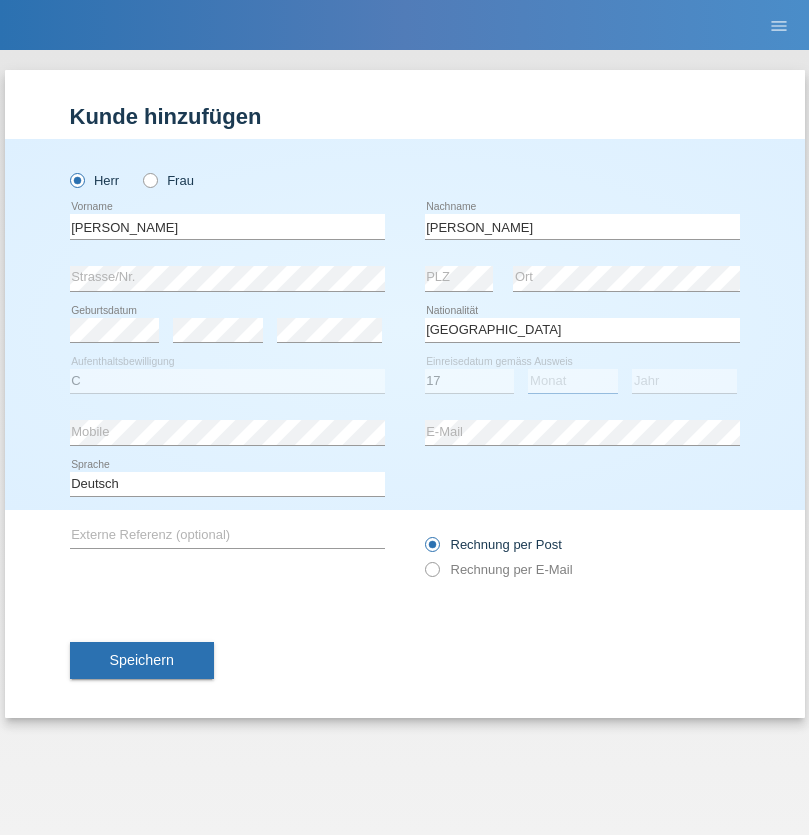 select on "10" 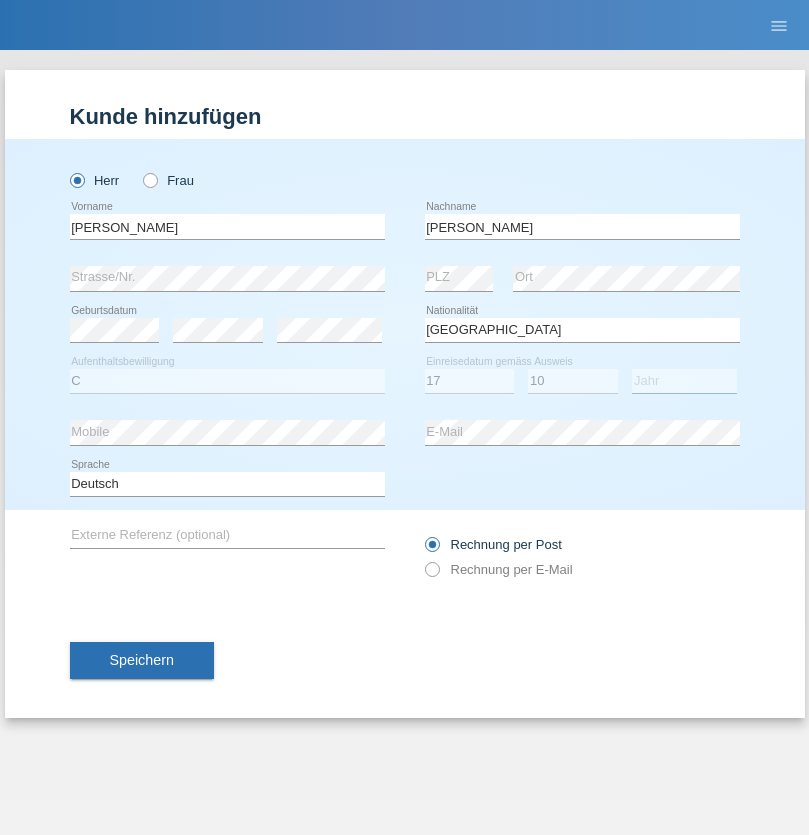 select on "2021" 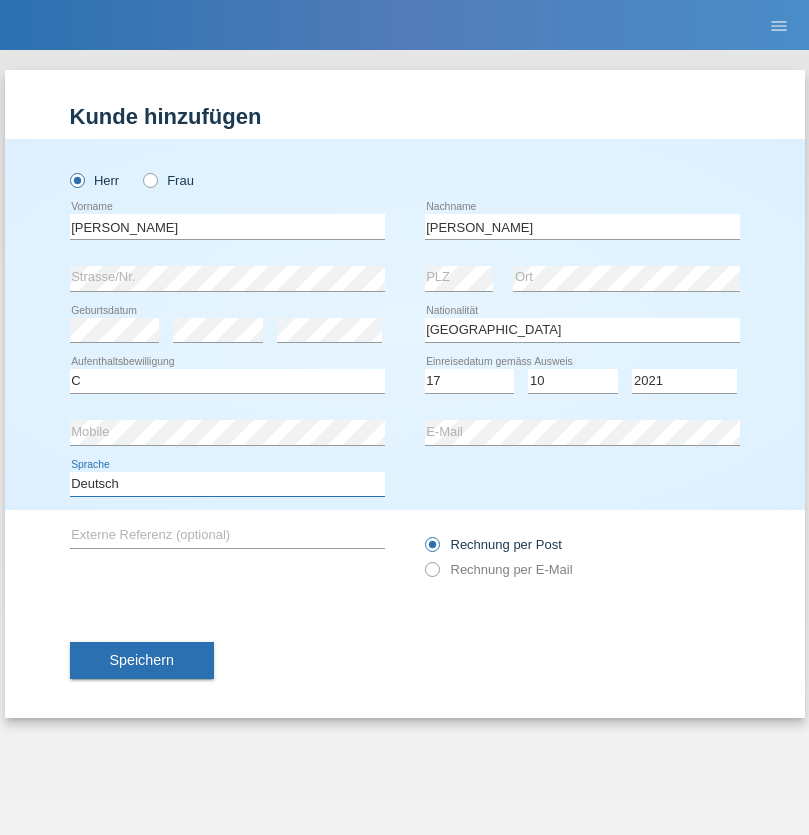 select on "en" 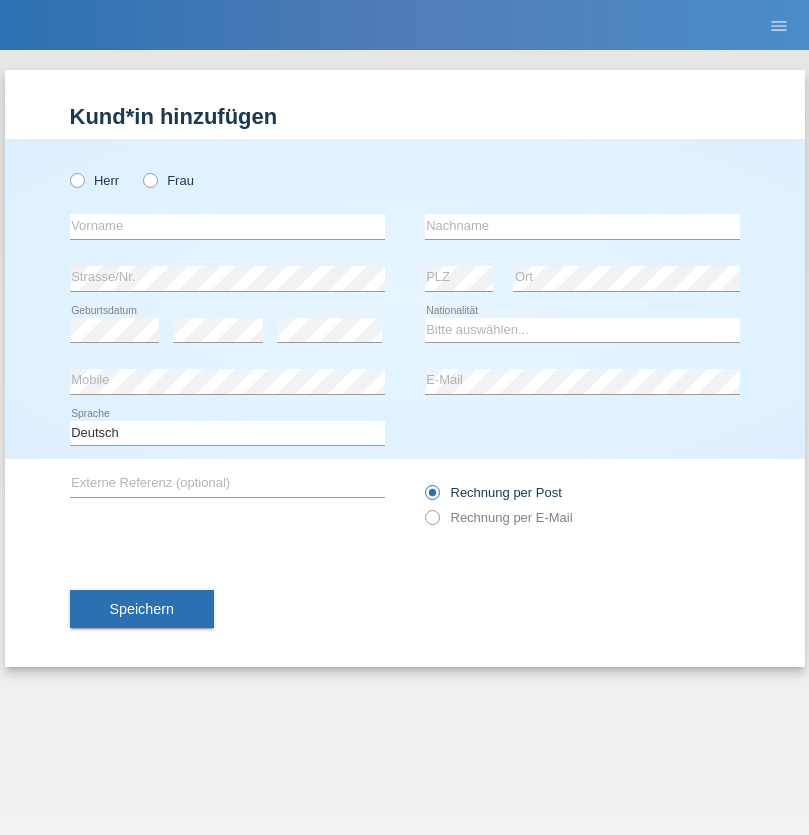 scroll, scrollTop: 0, scrollLeft: 0, axis: both 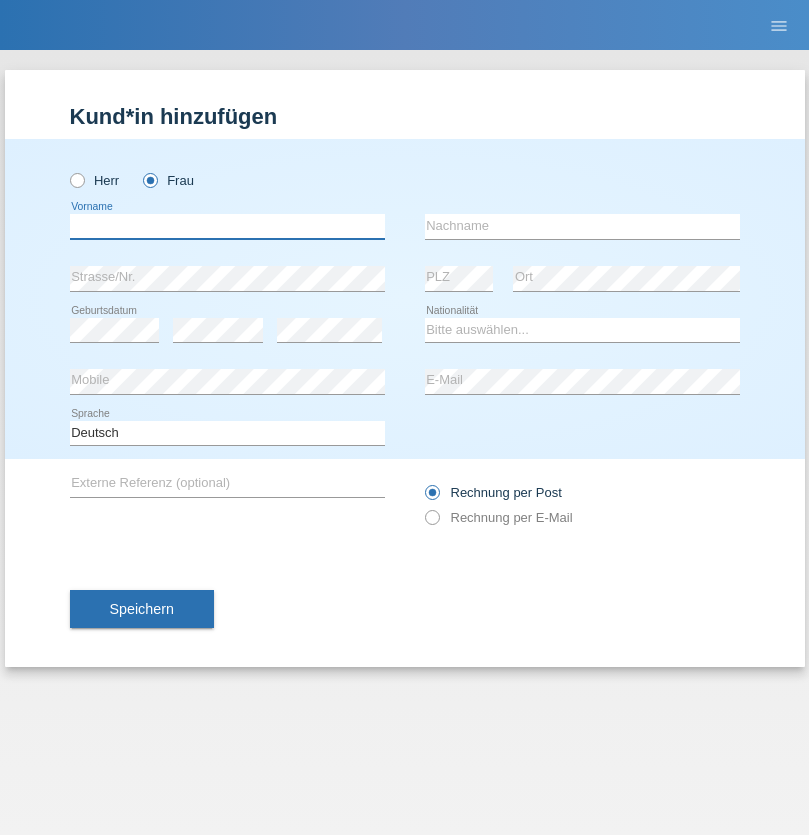 click at bounding box center (227, 226) 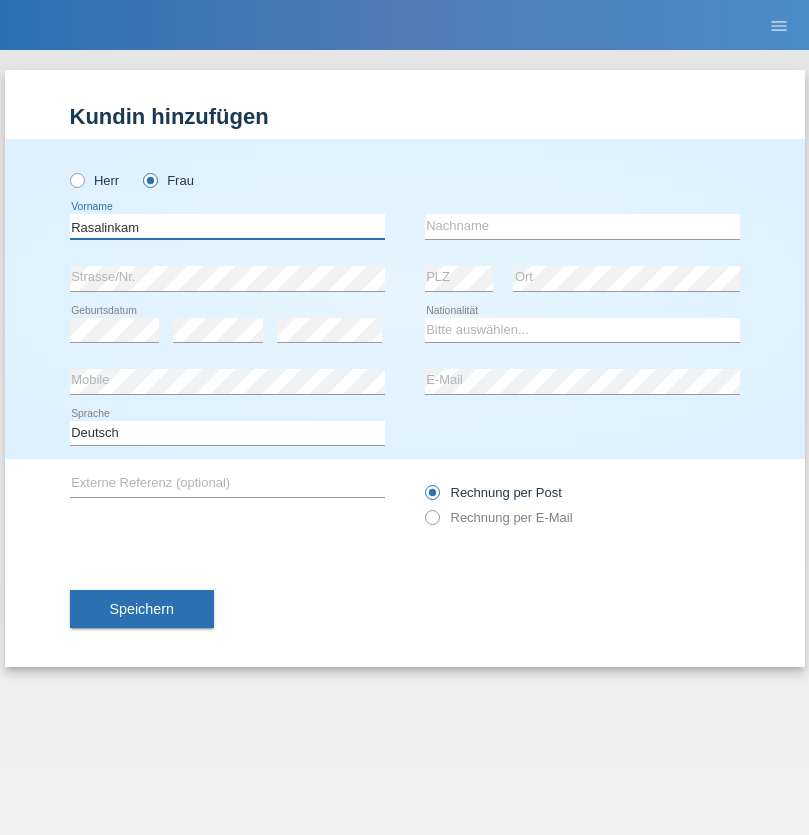 type on "Rasalinkam" 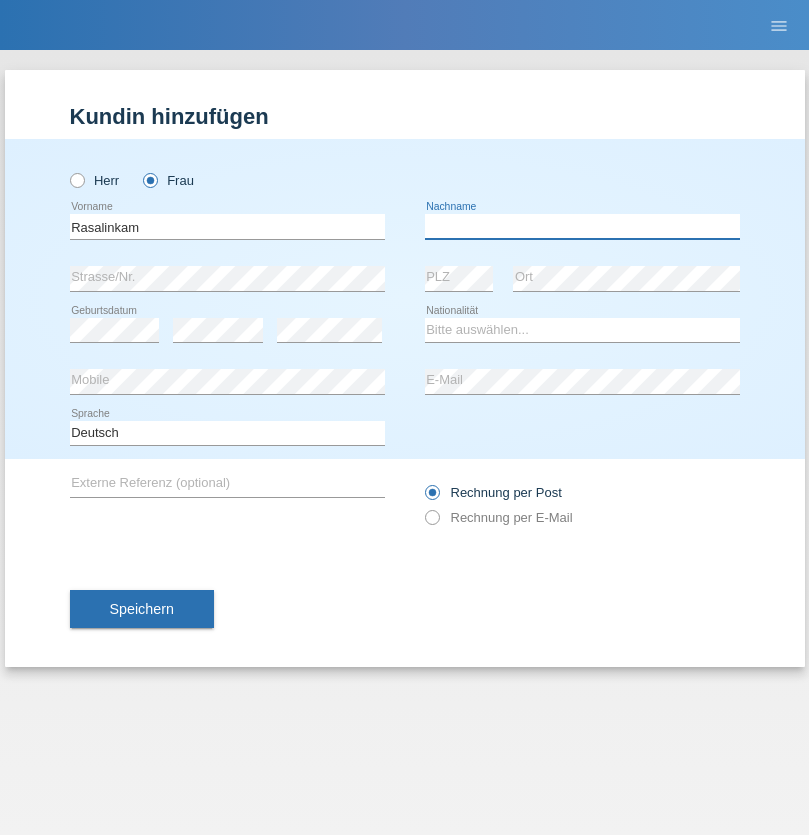 click at bounding box center [582, 226] 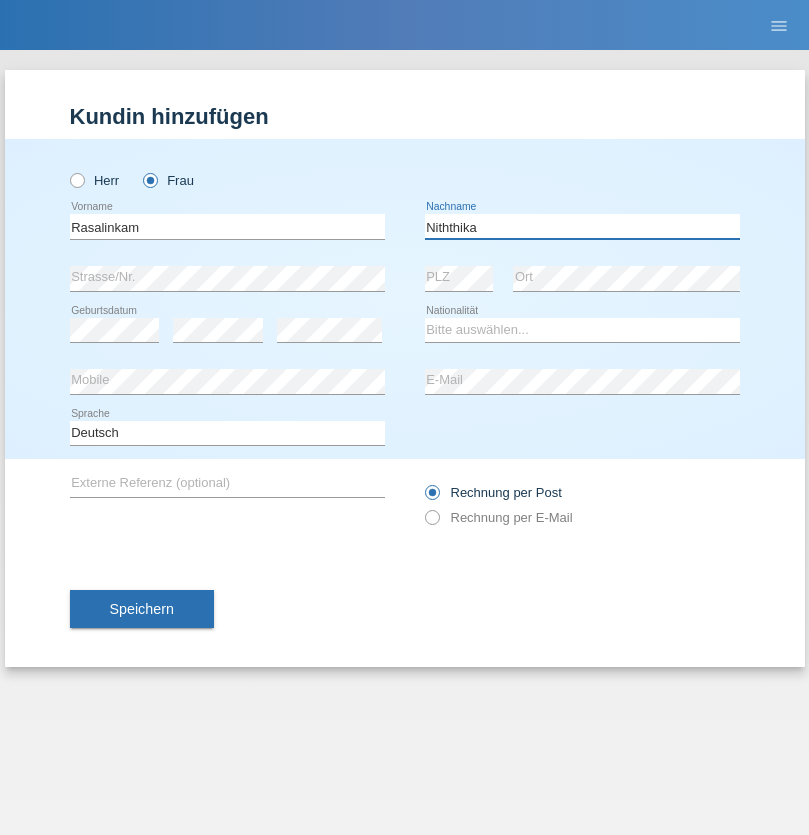 type on "Niththika" 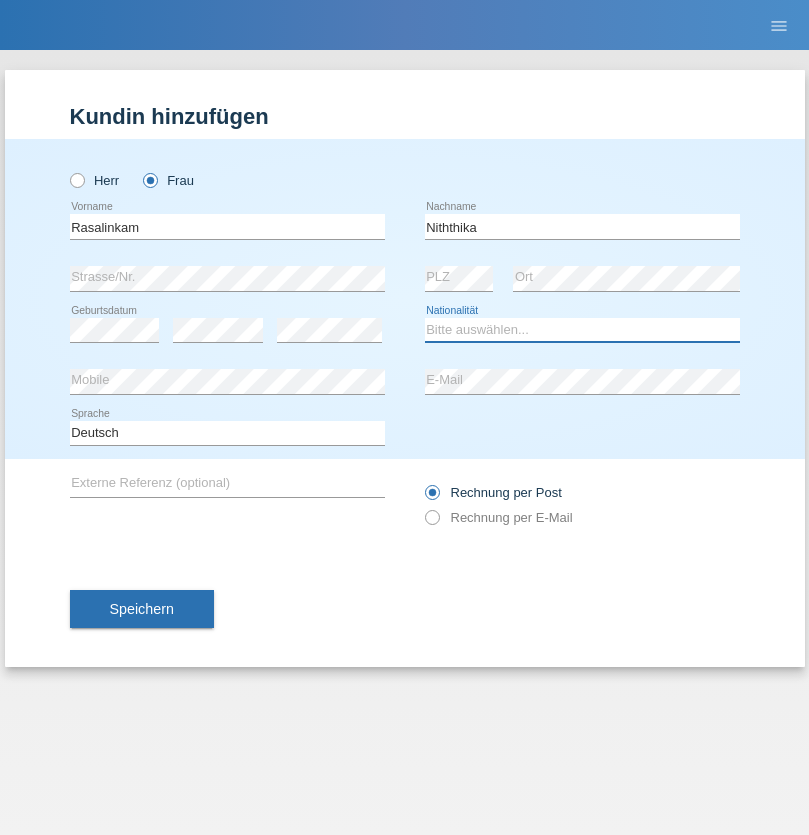 select on "LK" 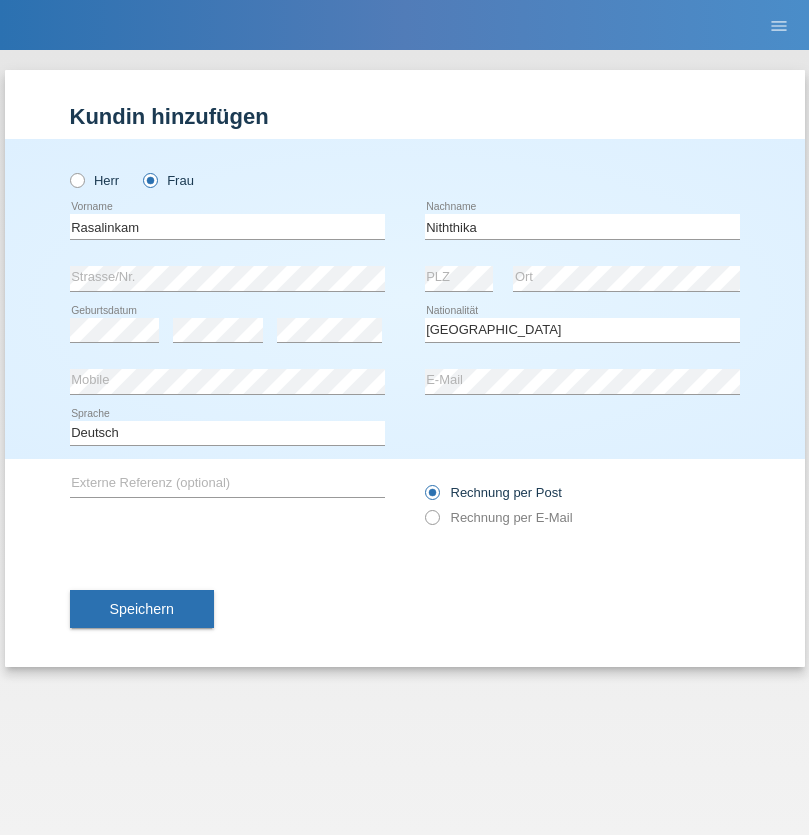 select on "C" 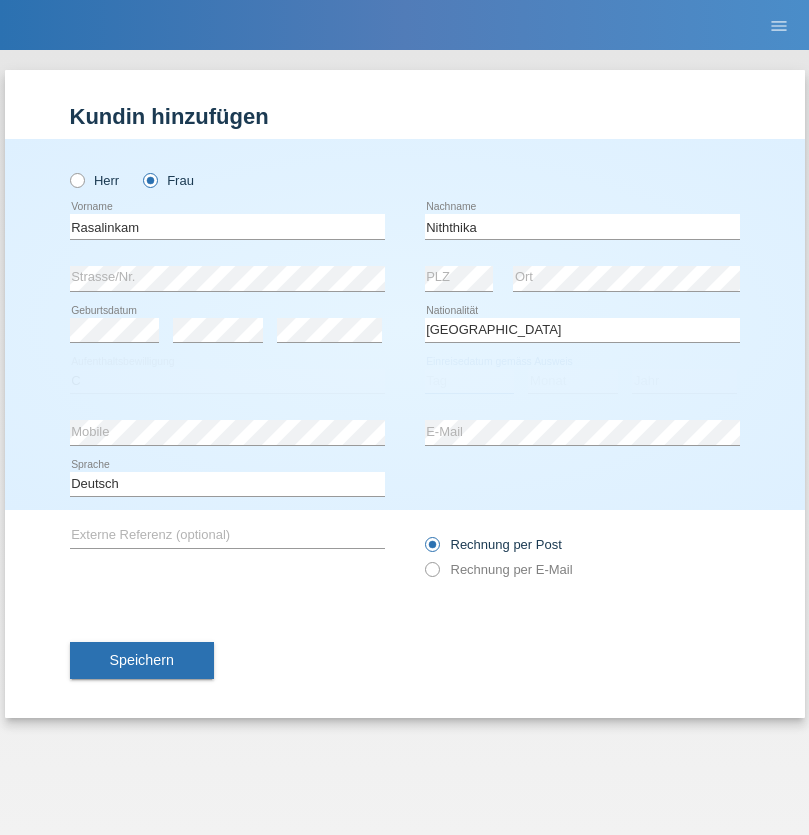 select on "20" 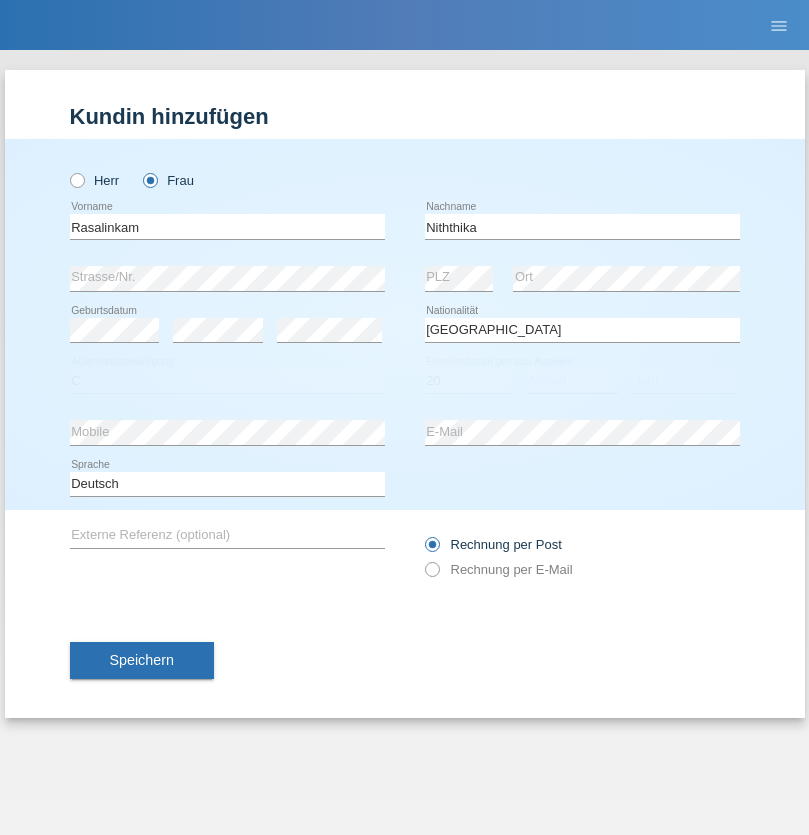 select on "07" 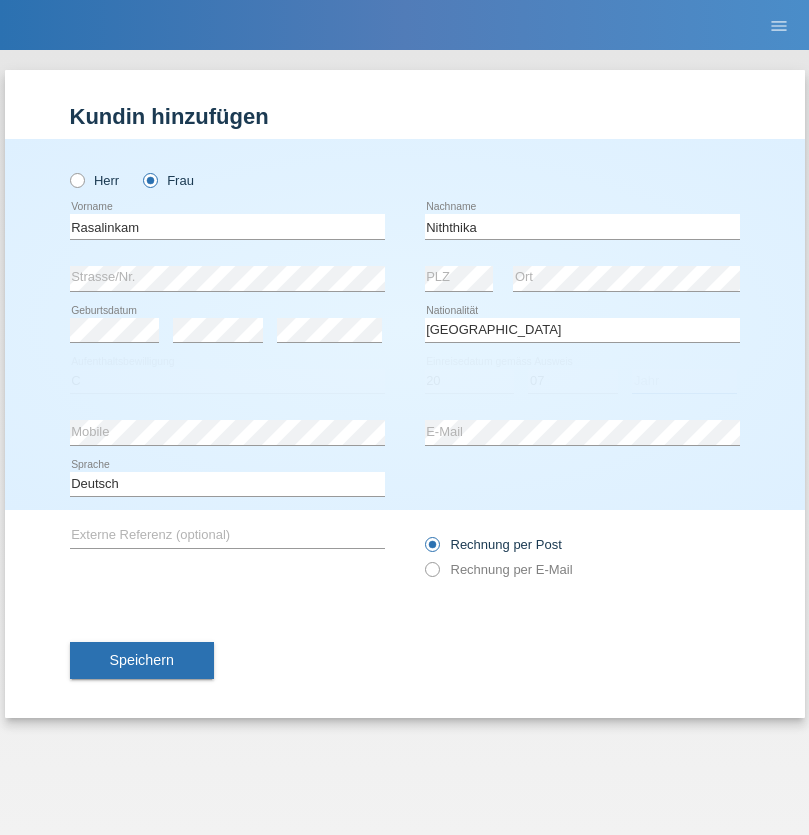 select on "2021" 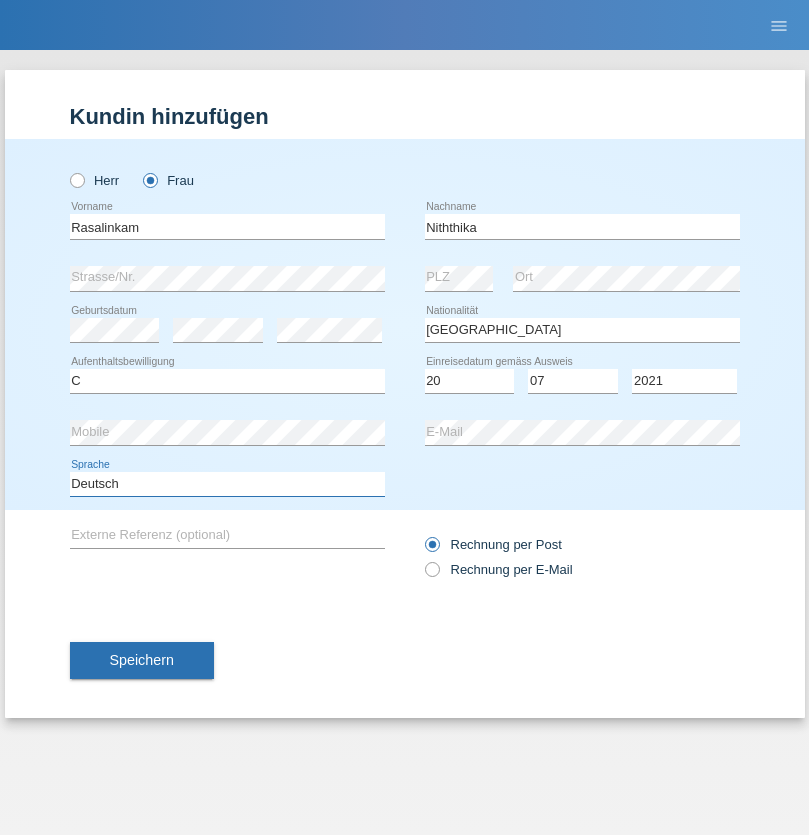 select on "en" 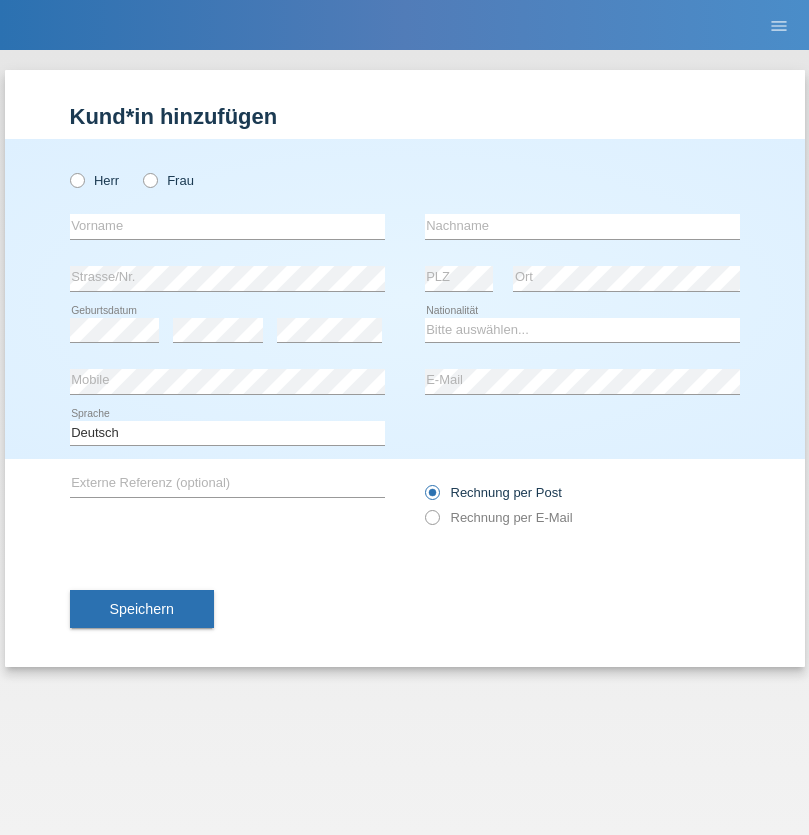 scroll, scrollTop: 0, scrollLeft: 0, axis: both 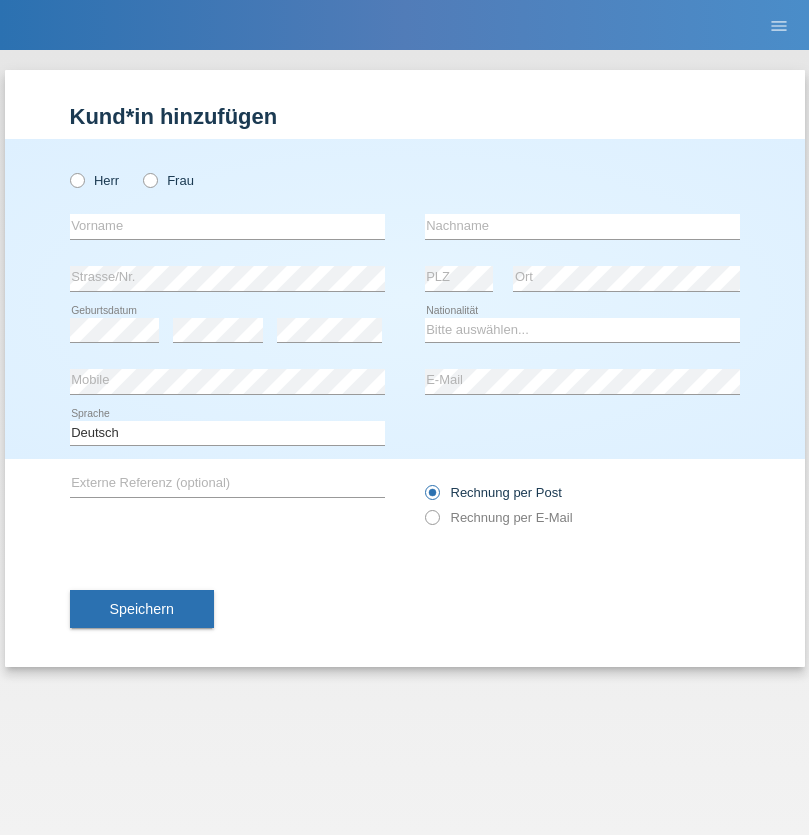 radio on "true" 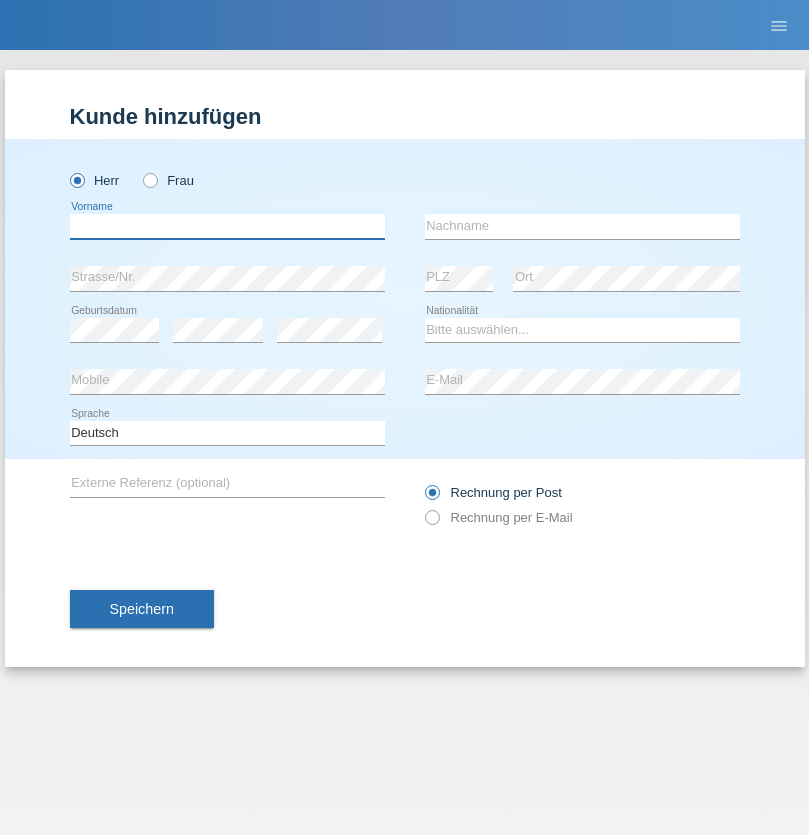click at bounding box center [227, 226] 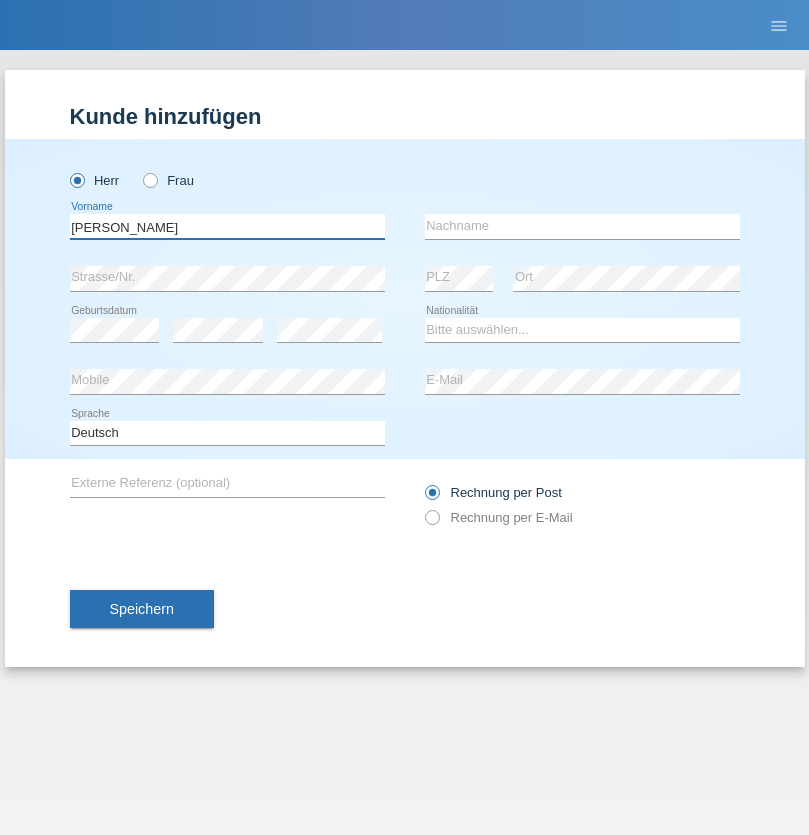 type on "Paolo" 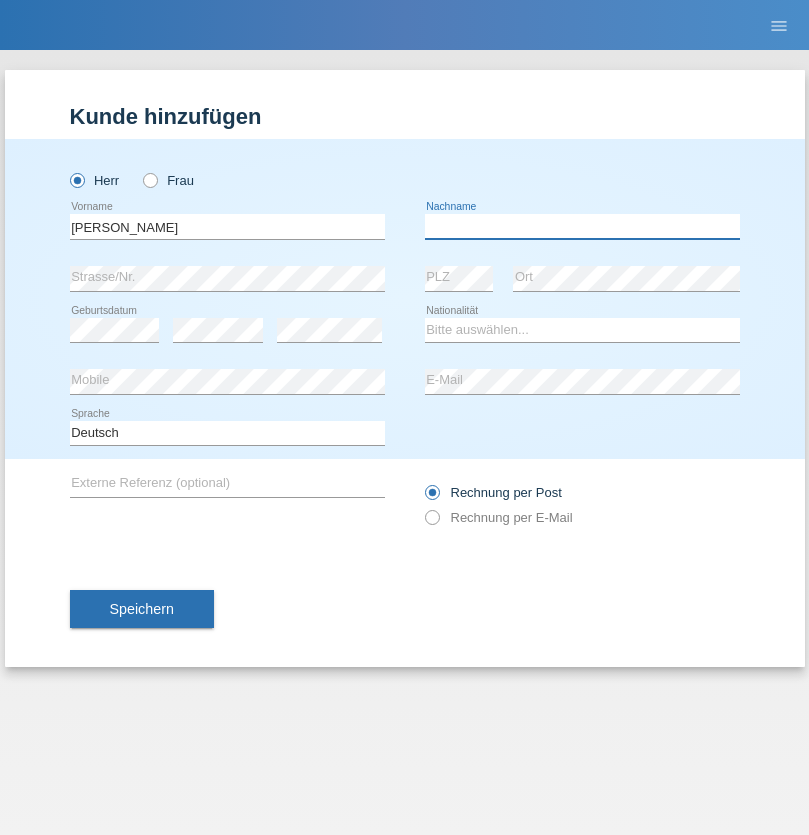 click at bounding box center (582, 226) 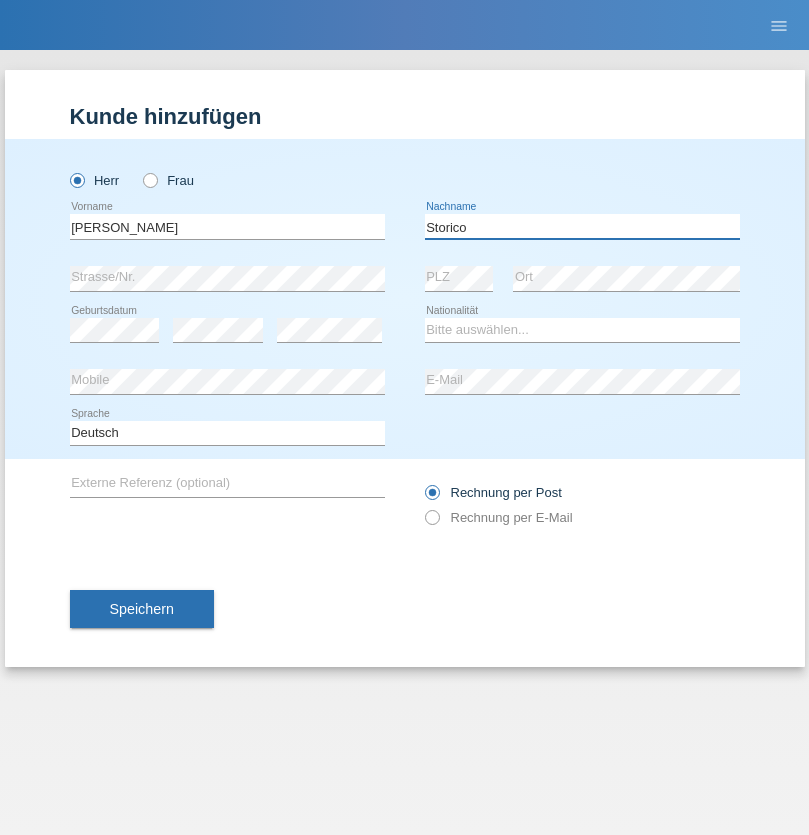 type on "Storico" 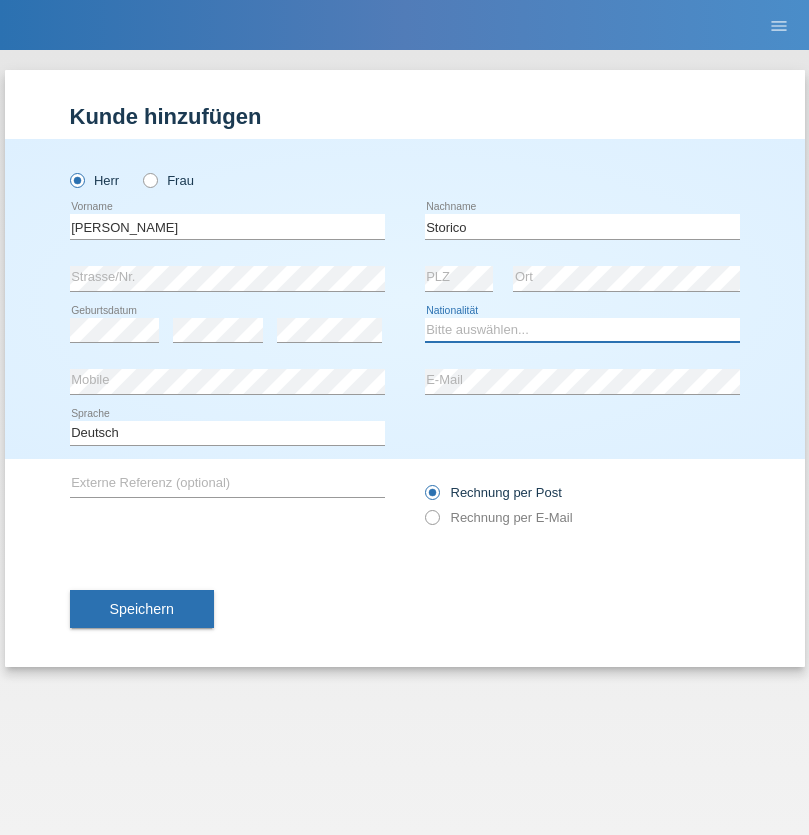 select on "IT" 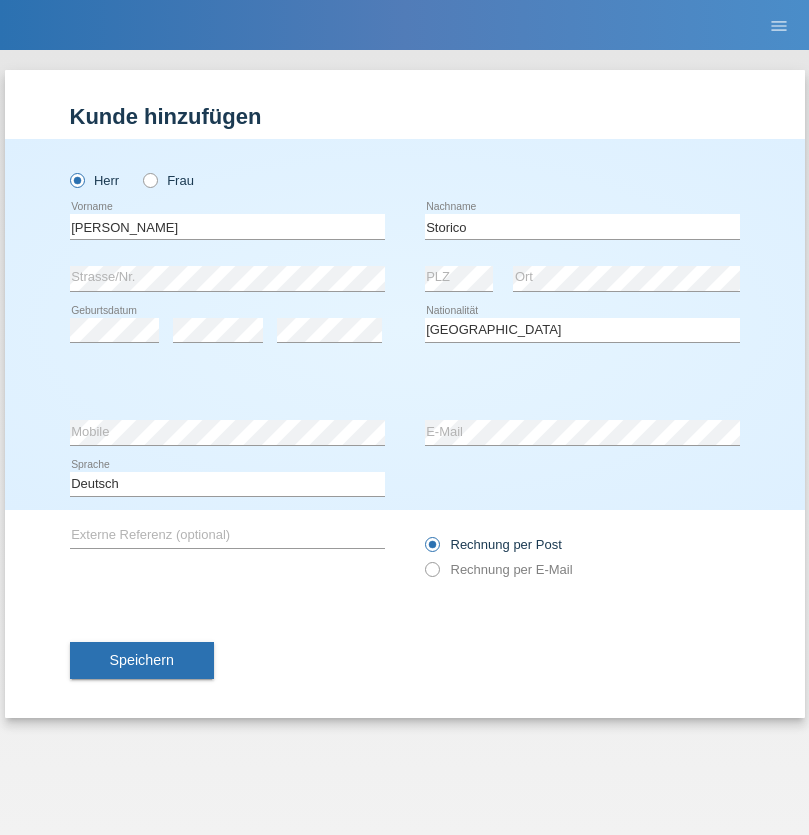 select on "C" 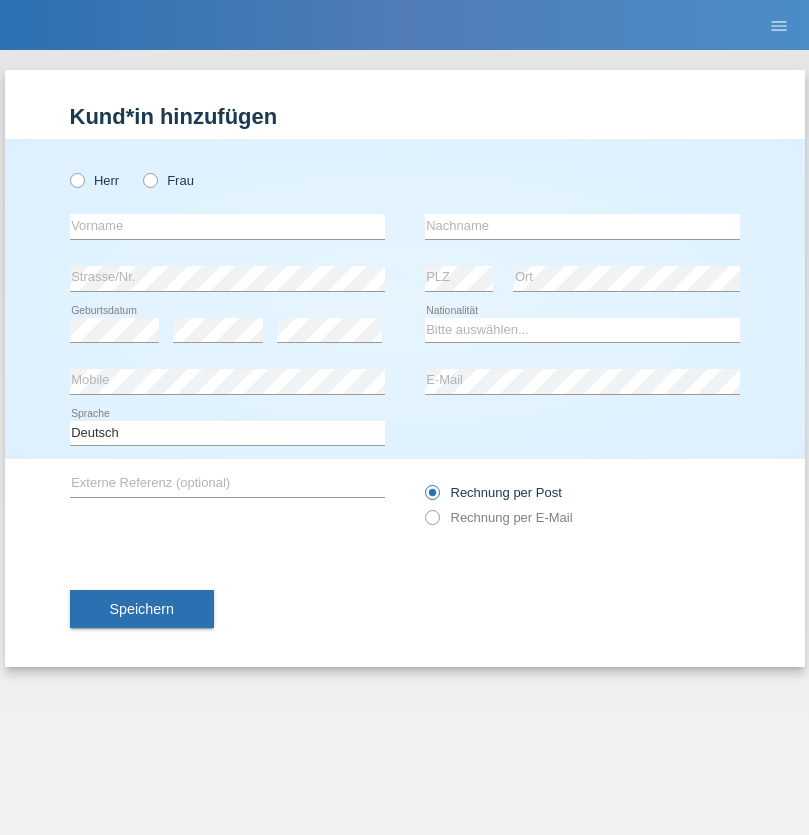 scroll, scrollTop: 0, scrollLeft: 0, axis: both 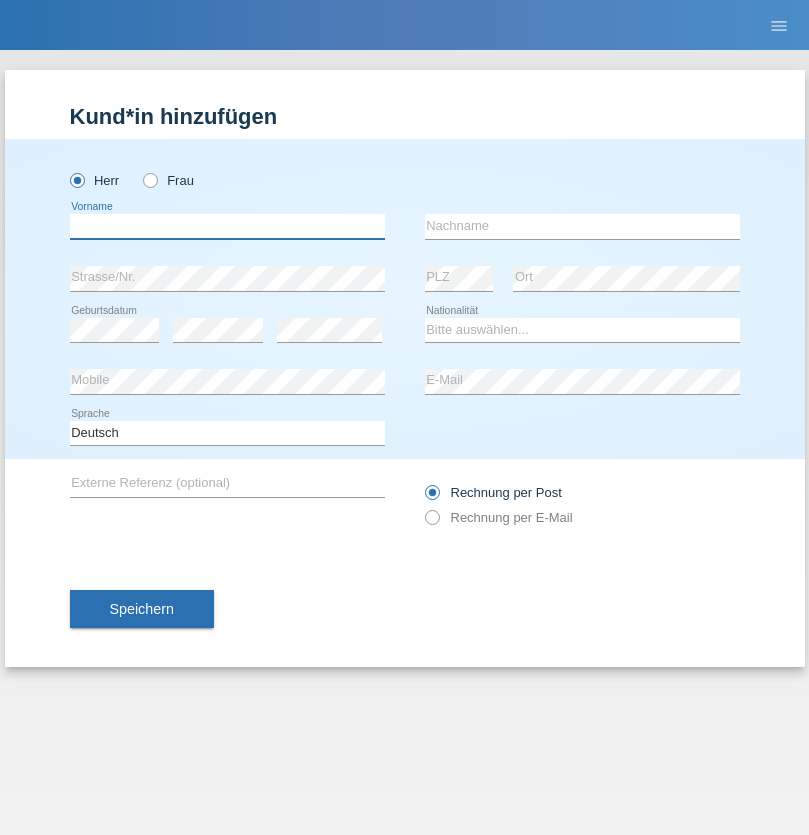 click at bounding box center [227, 226] 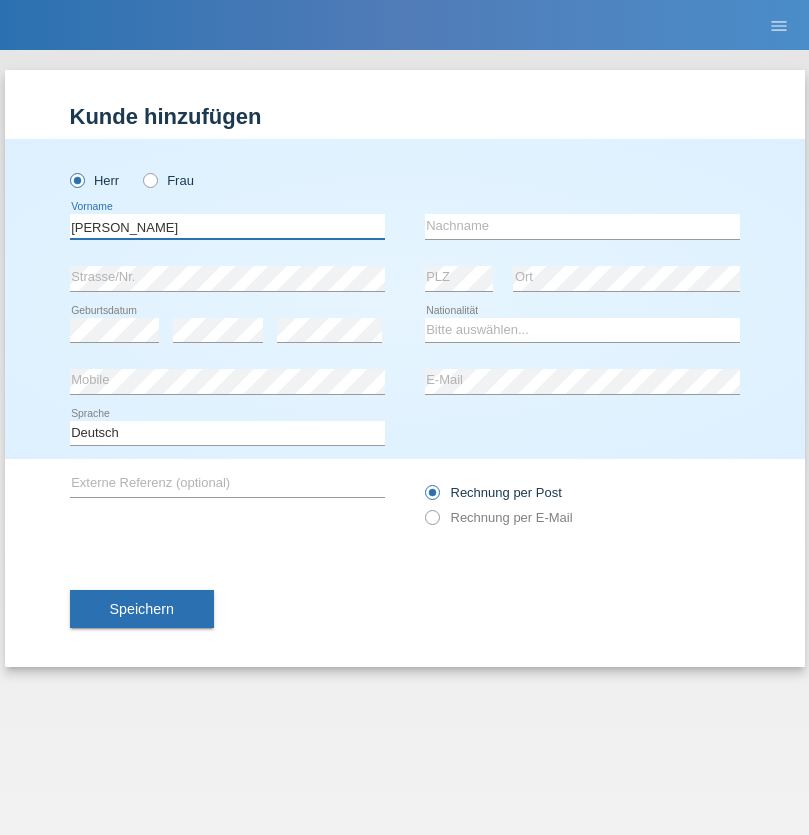 type on "[PERSON_NAME]" 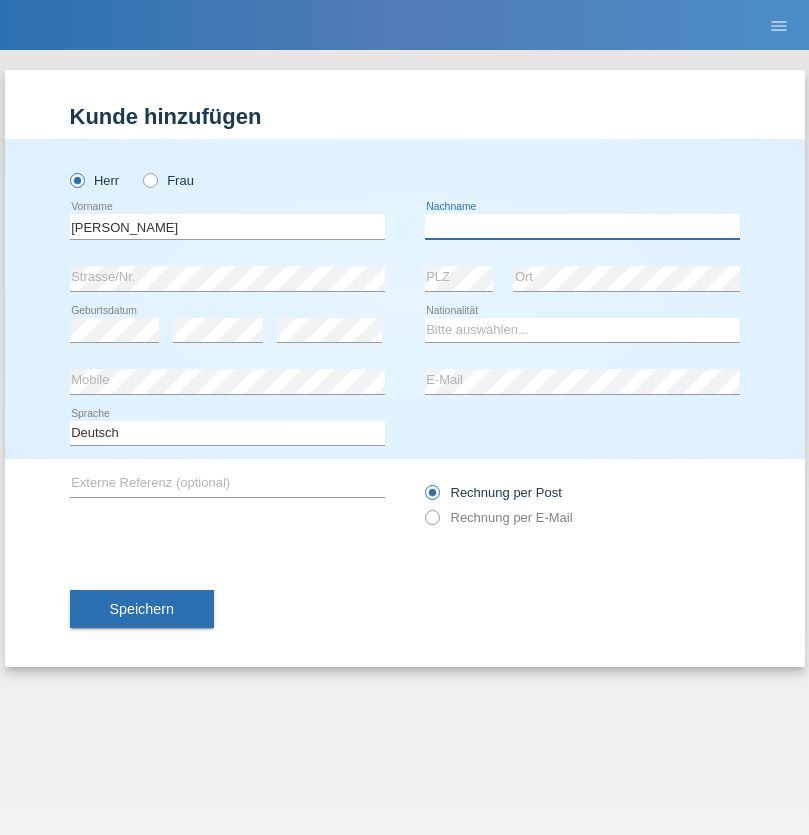 click at bounding box center [582, 226] 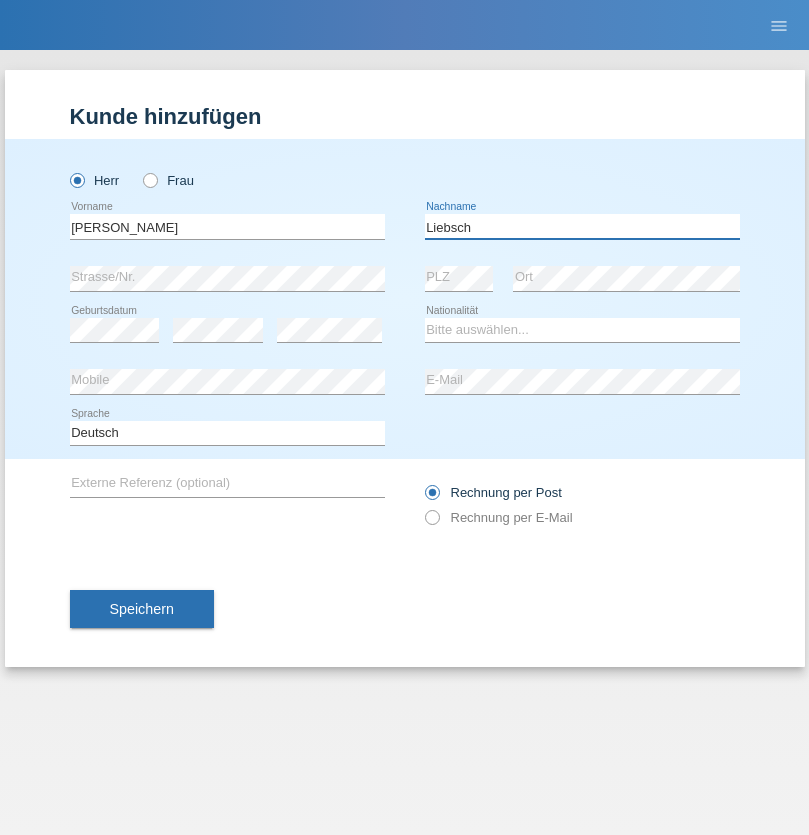 type on "Liebsch" 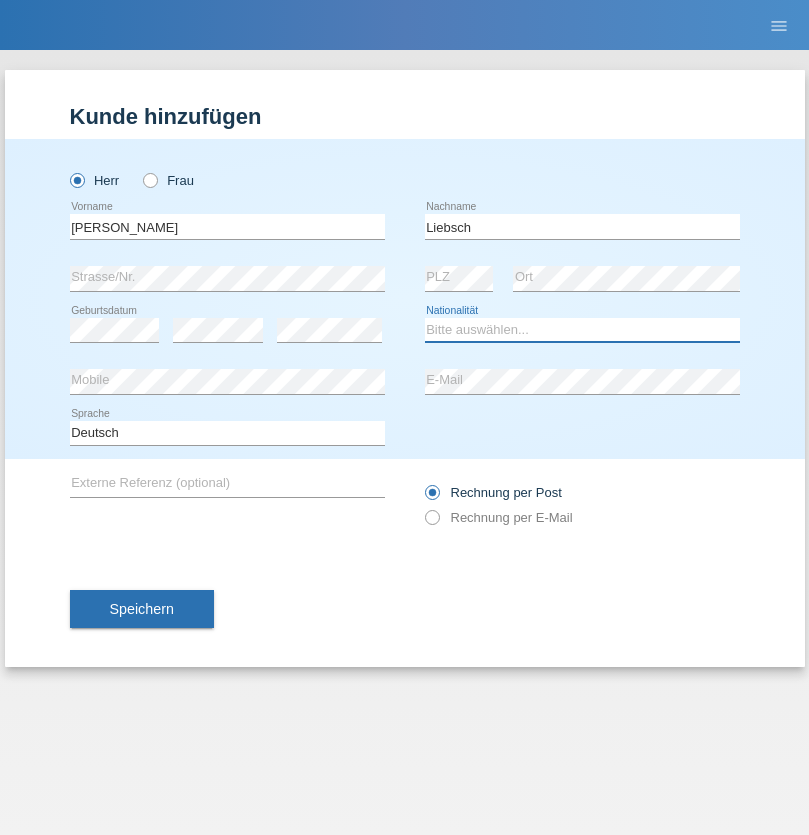 select on "DE" 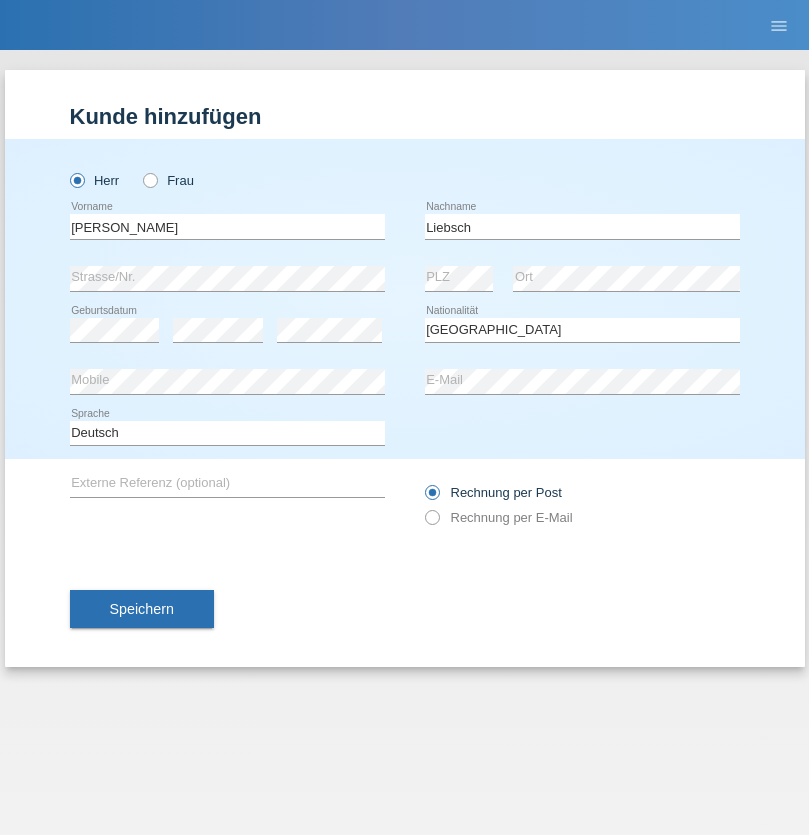 select on "C" 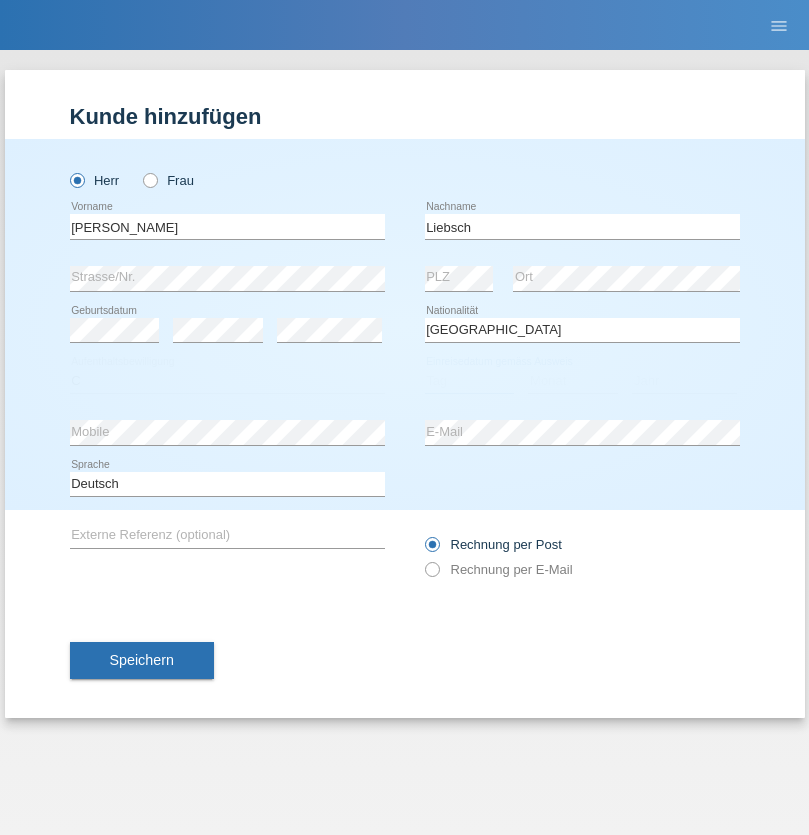 select on "20" 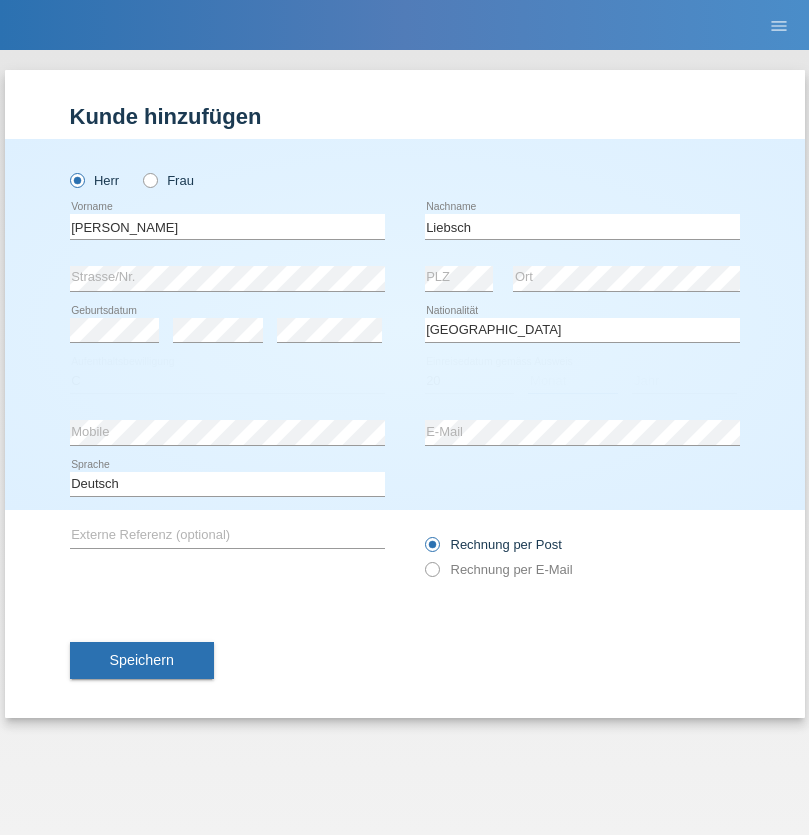 select on "07" 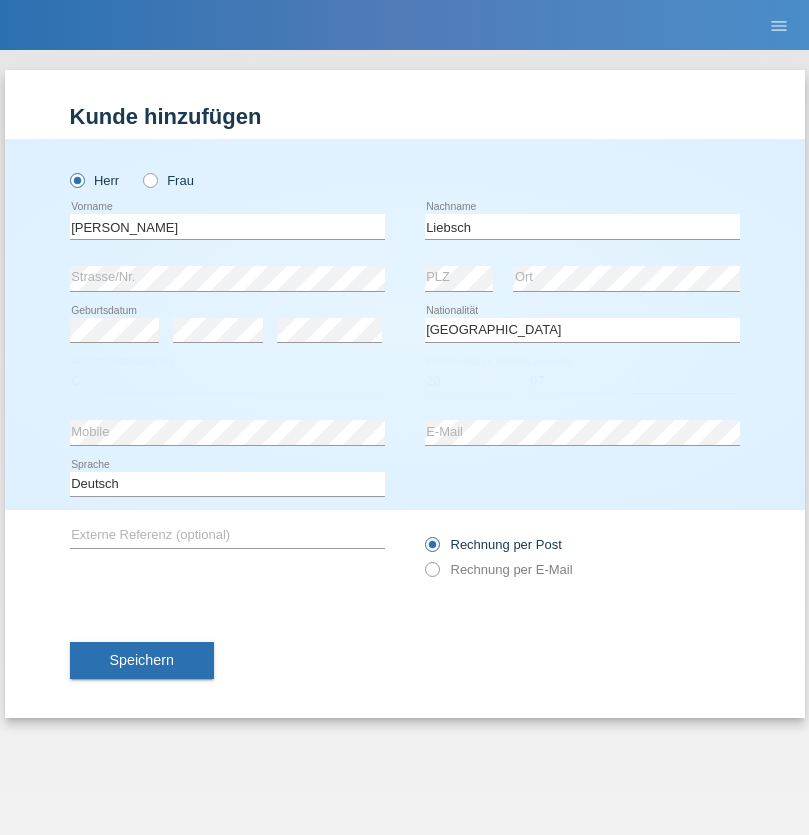 select on "2021" 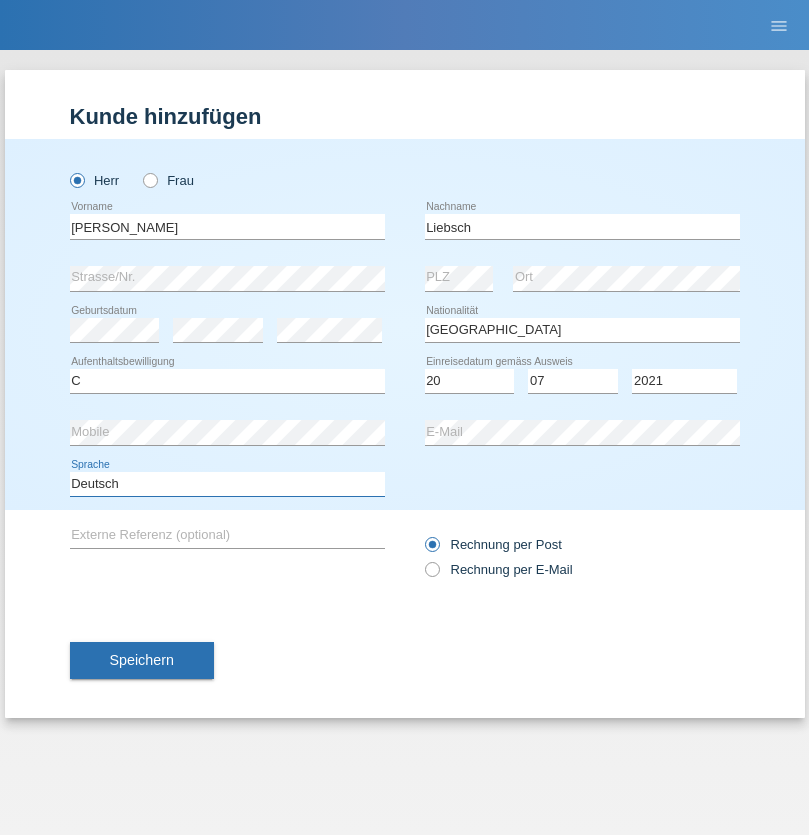 select on "en" 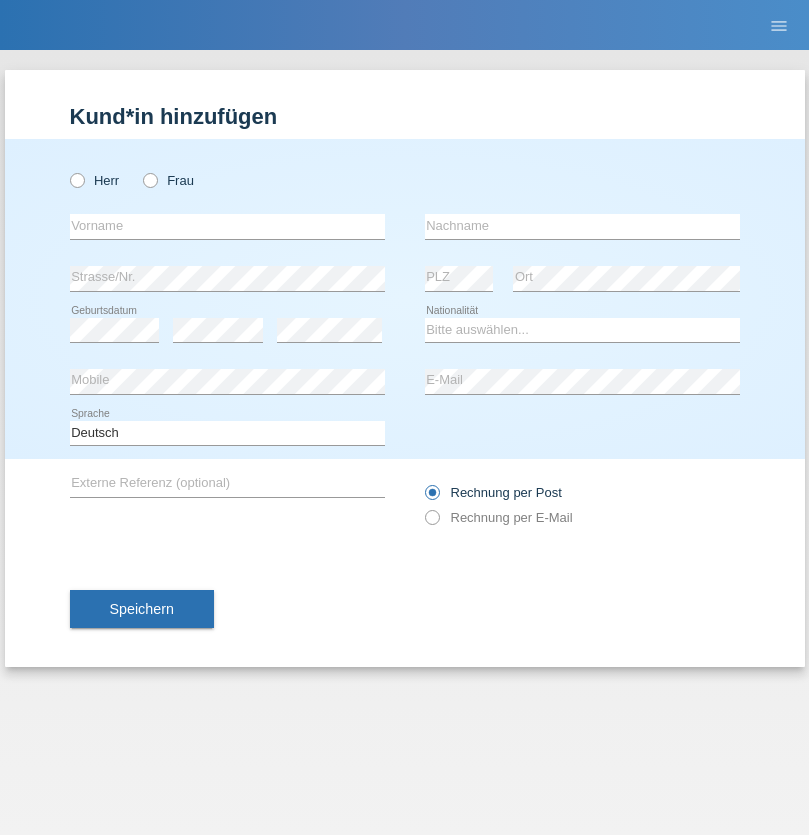 scroll, scrollTop: 0, scrollLeft: 0, axis: both 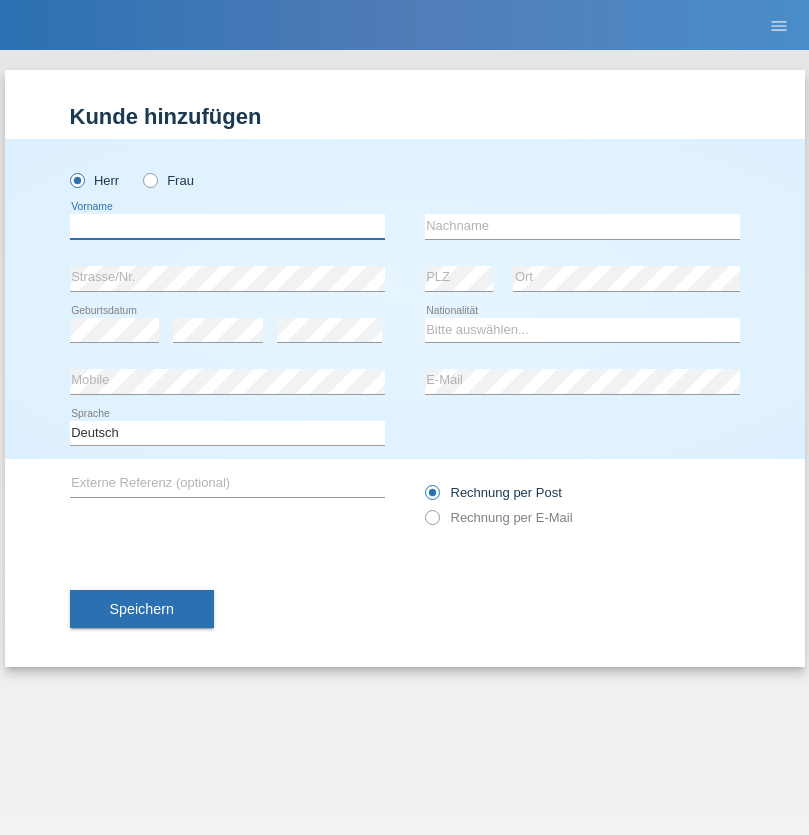 click at bounding box center [227, 226] 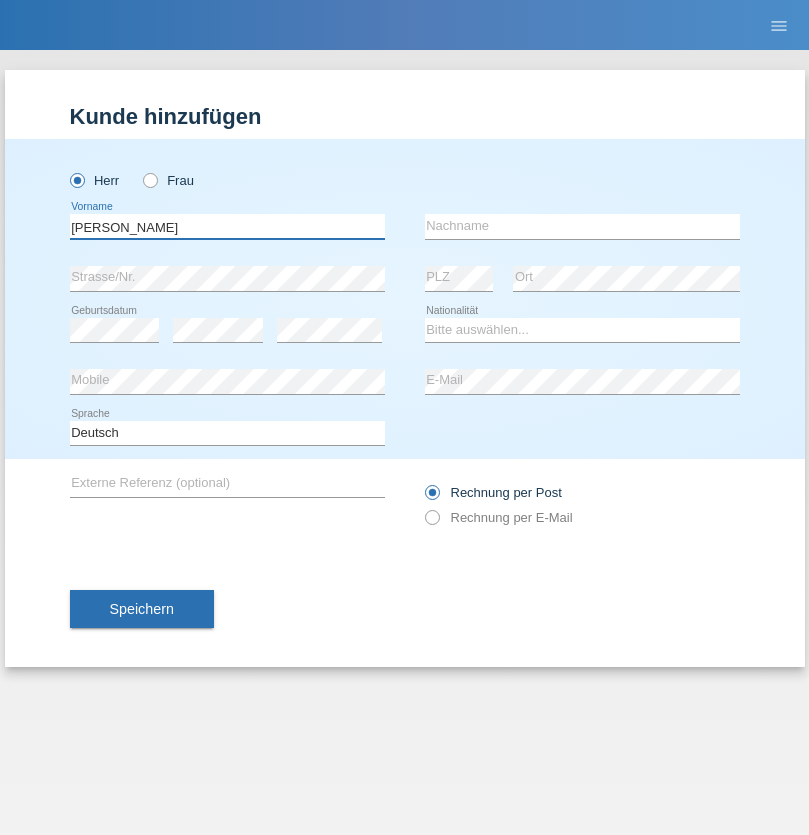 type on "[PERSON_NAME]" 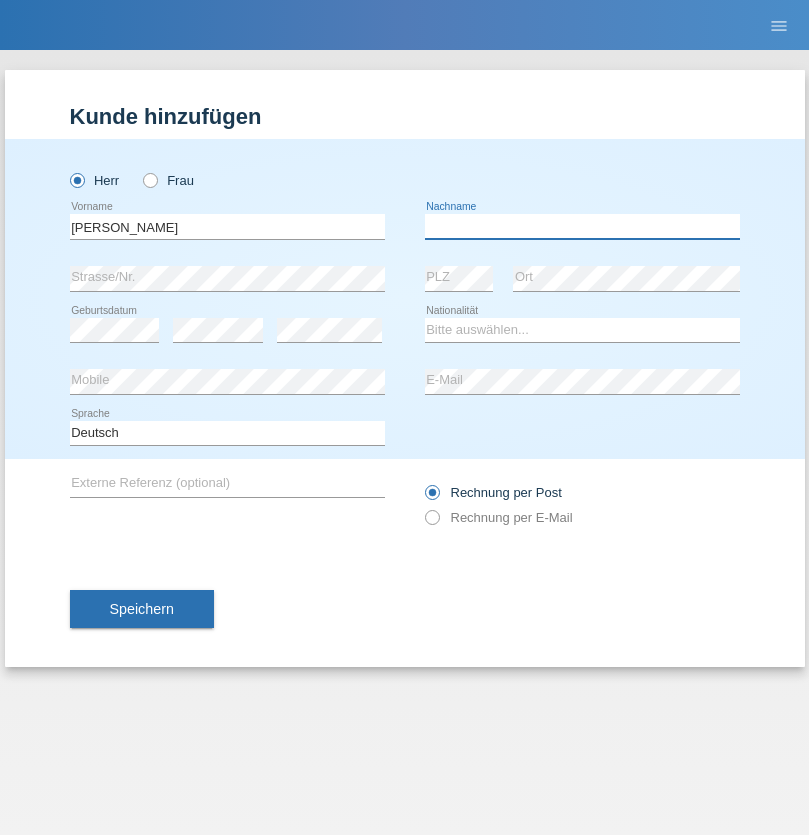 click at bounding box center [582, 226] 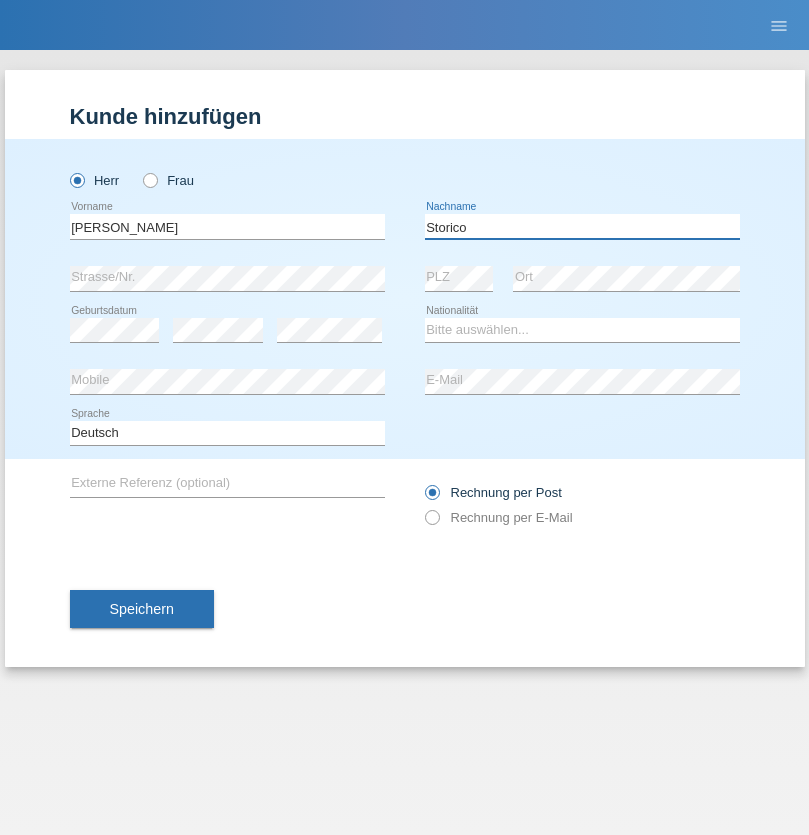 type on "Storico" 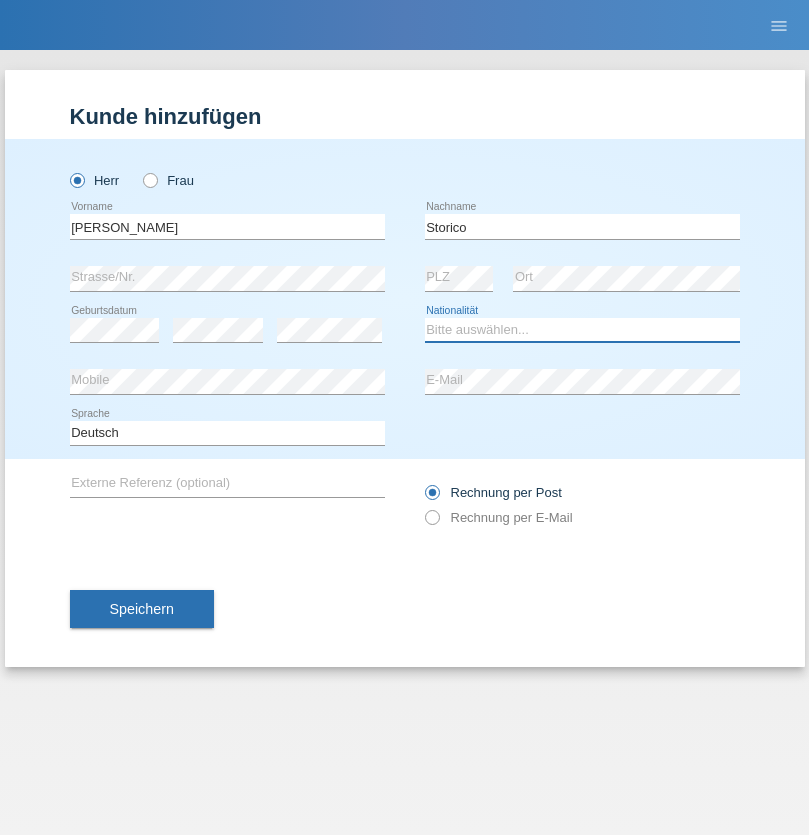 select on "IT" 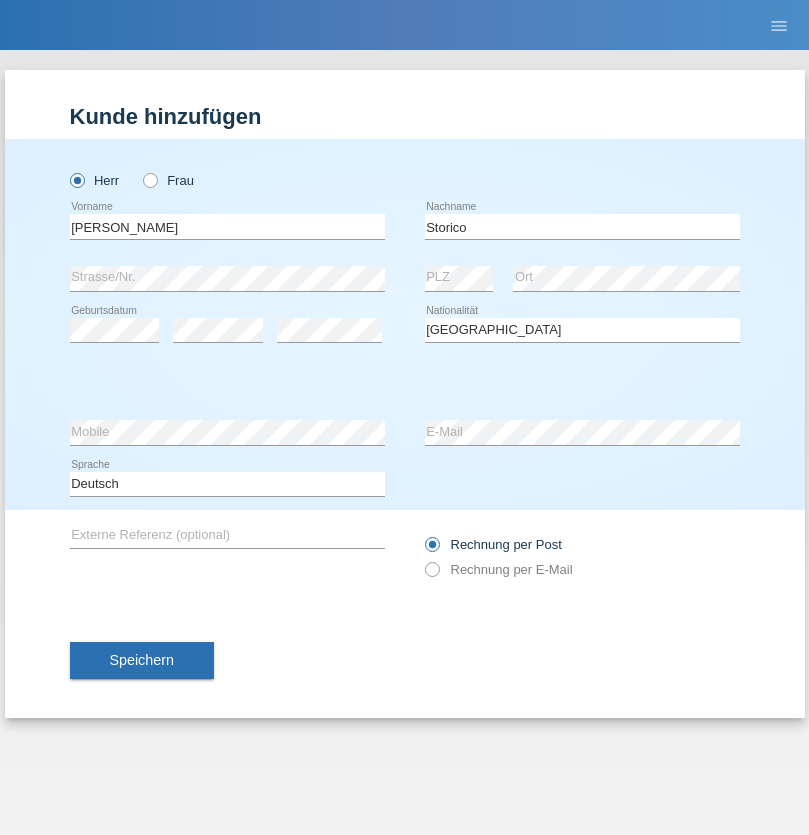 select on "C" 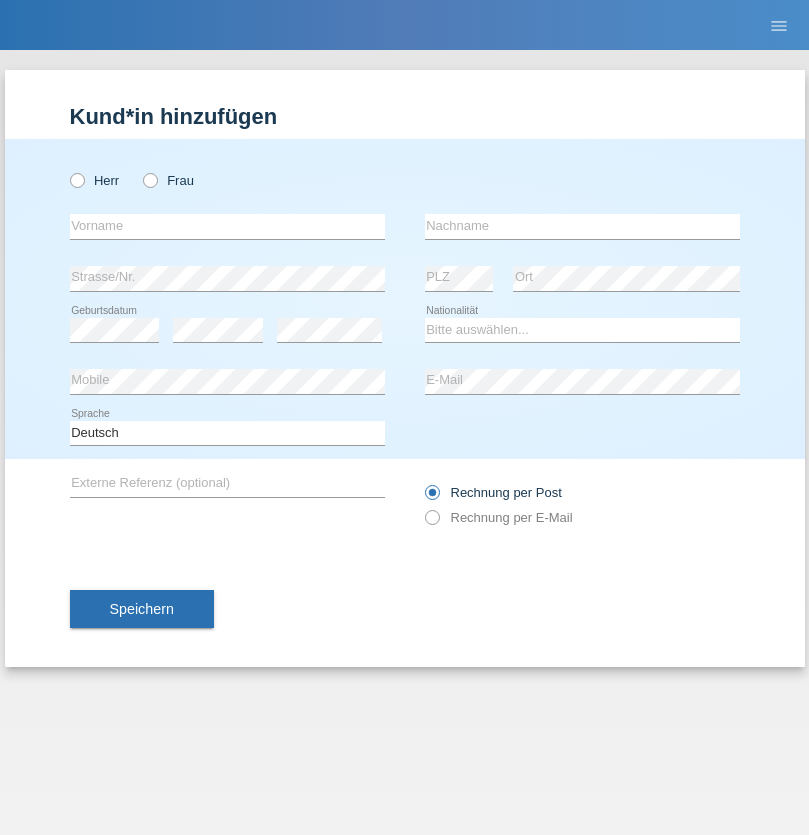 scroll, scrollTop: 0, scrollLeft: 0, axis: both 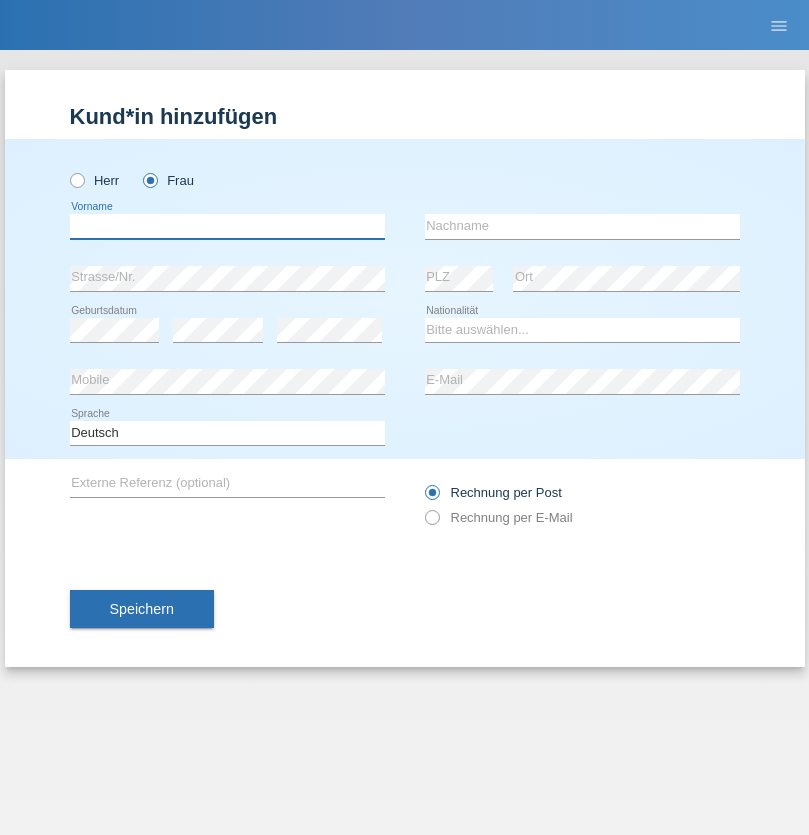 click at bounding box center (227, 226) 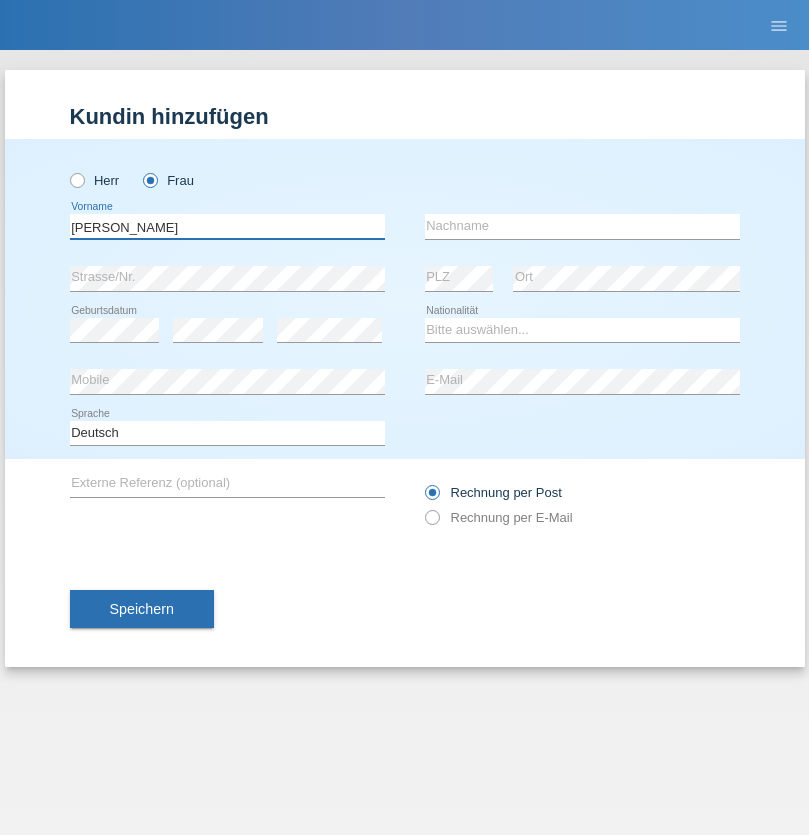 type on "Alberto" 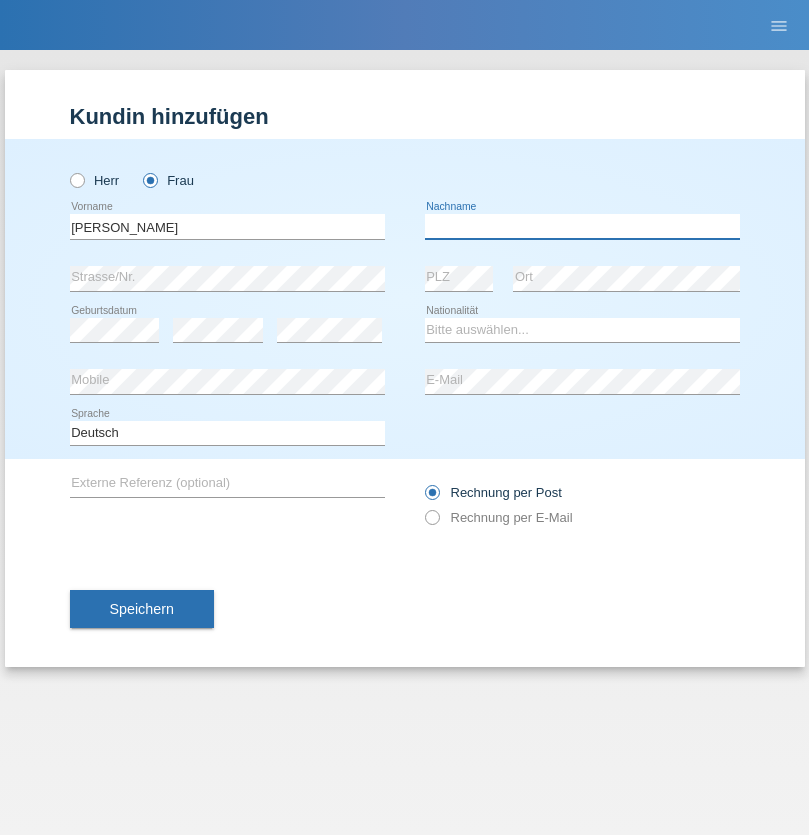 click at bounding box center [582, 226] 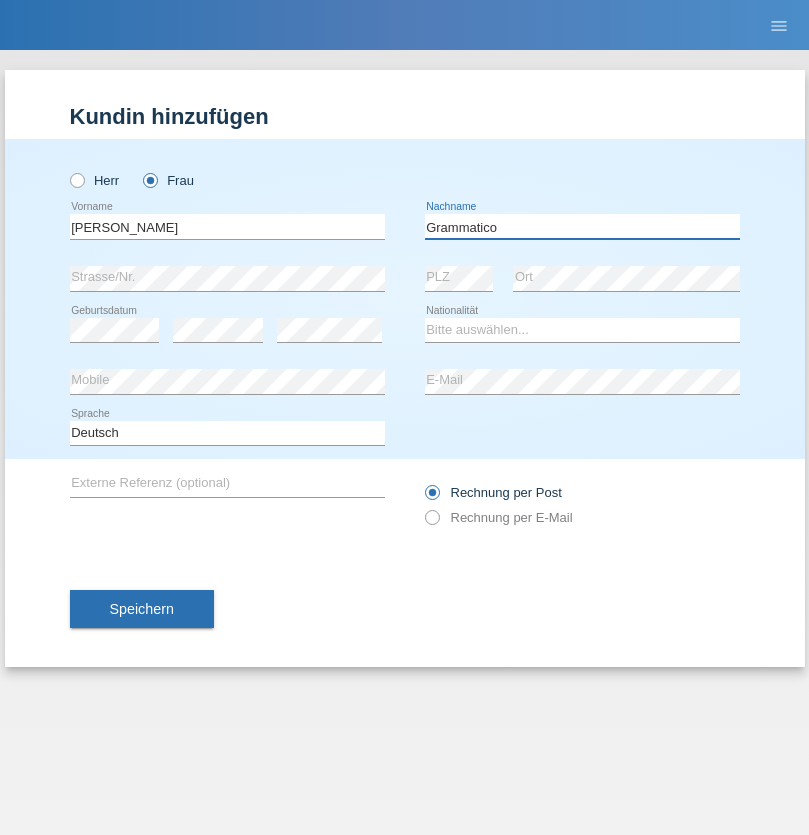 type on "Grammatico" 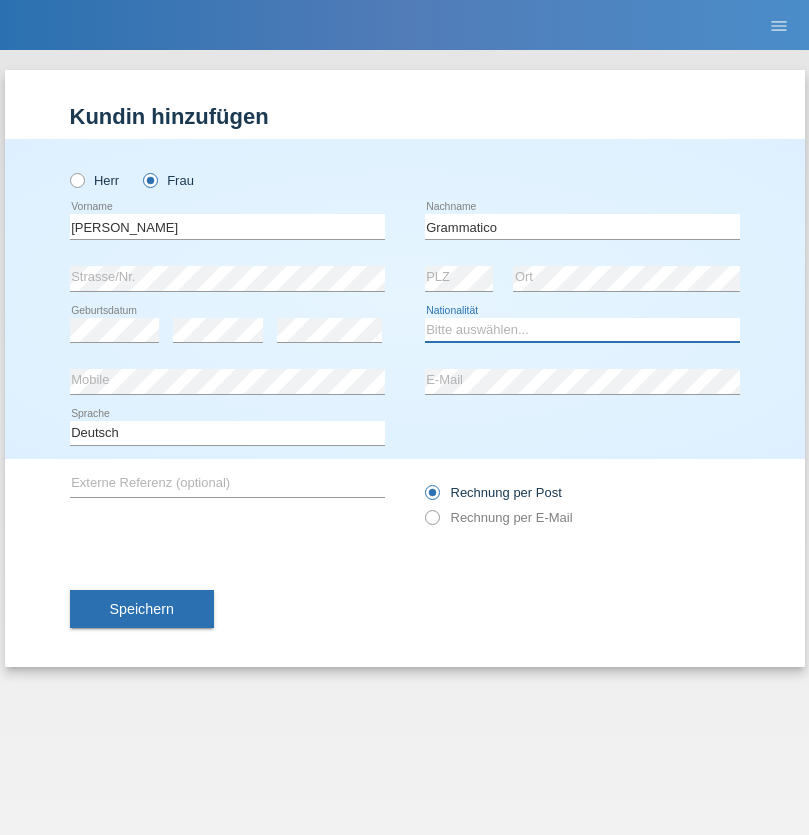 select on "CH" 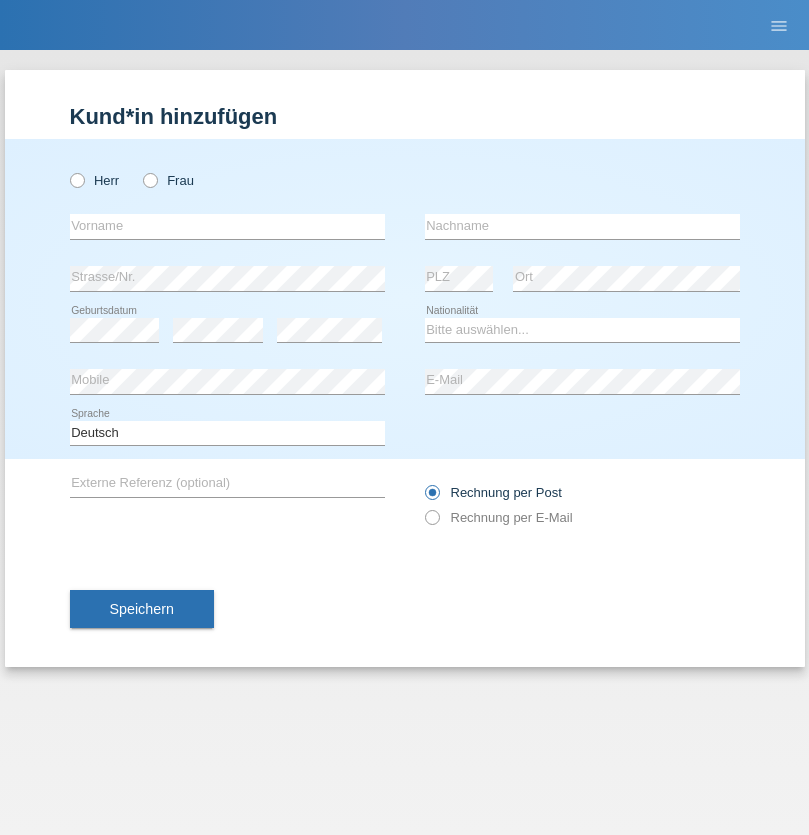 scroll, scrollTop: 0, scrollLeft: 0, axis: both 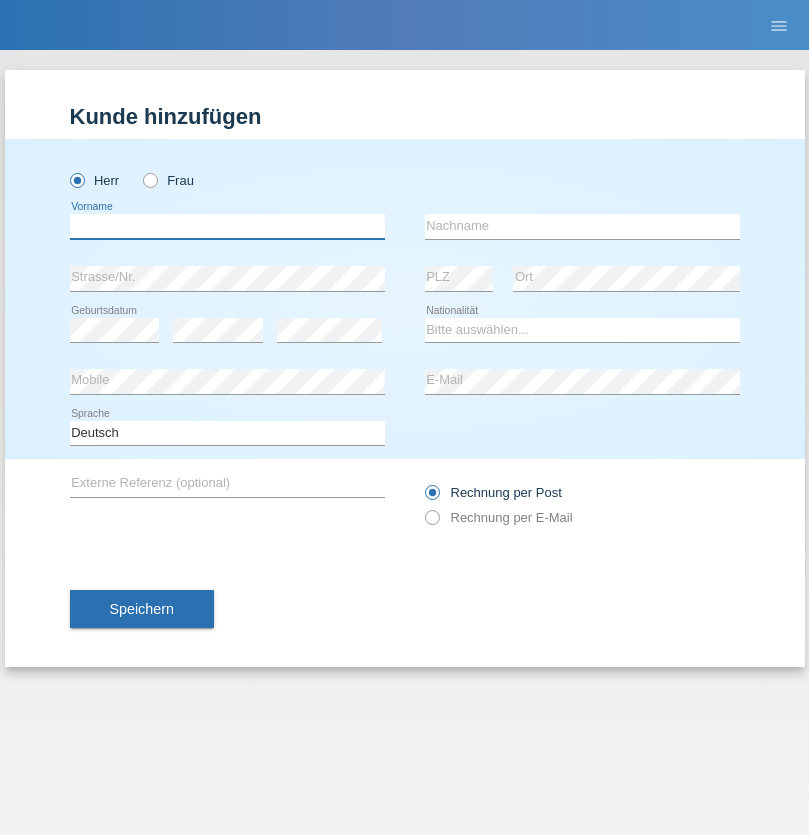 click at bounding box center [227, 226] 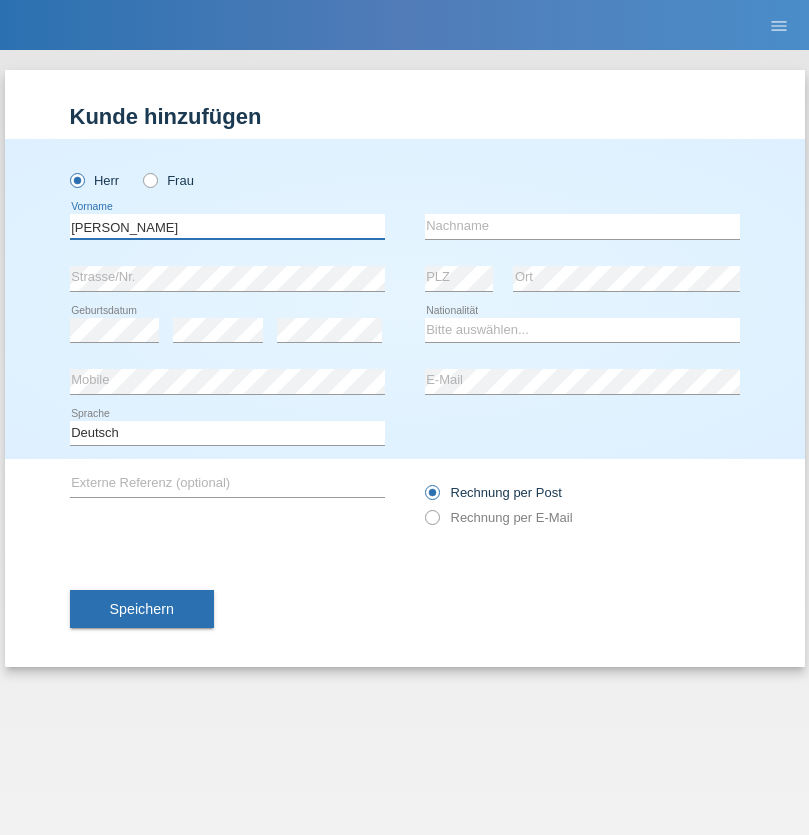 type on "Ivo" 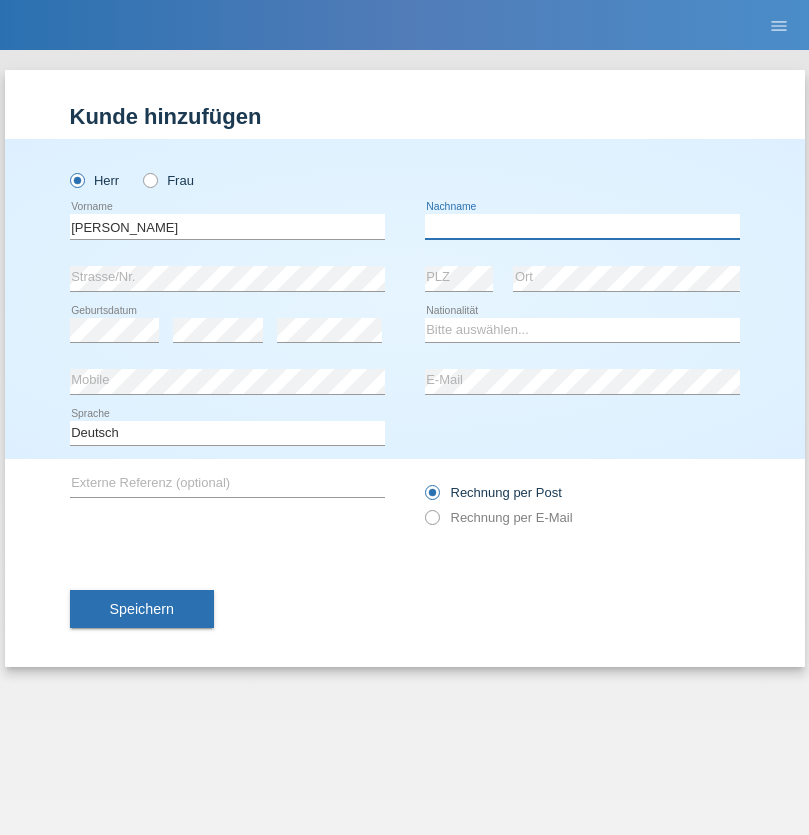 click at bounding box center (582, 226) 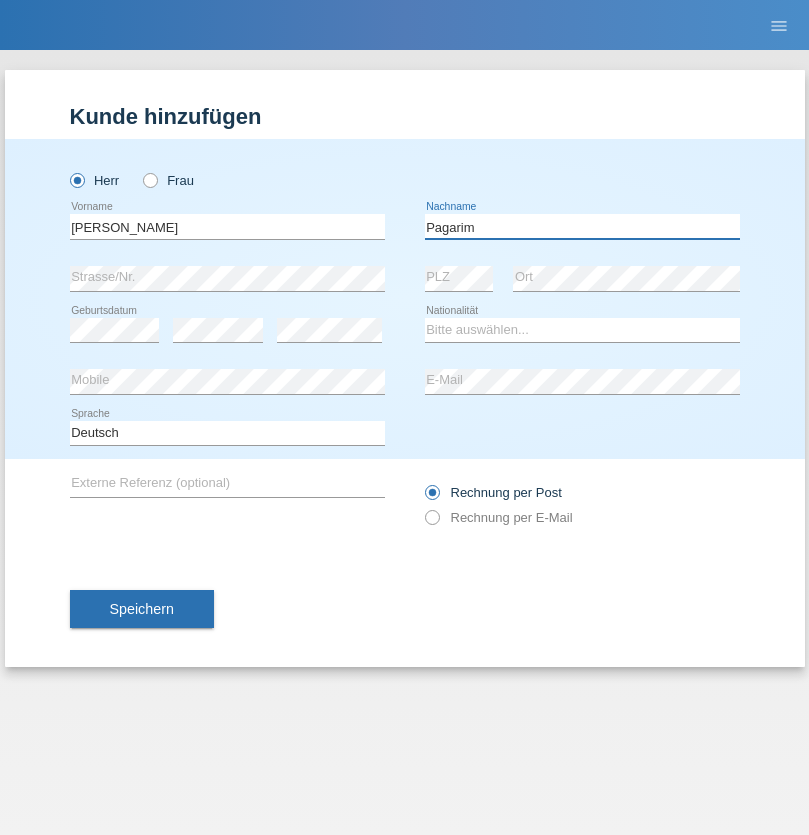 type on "Pagarim" 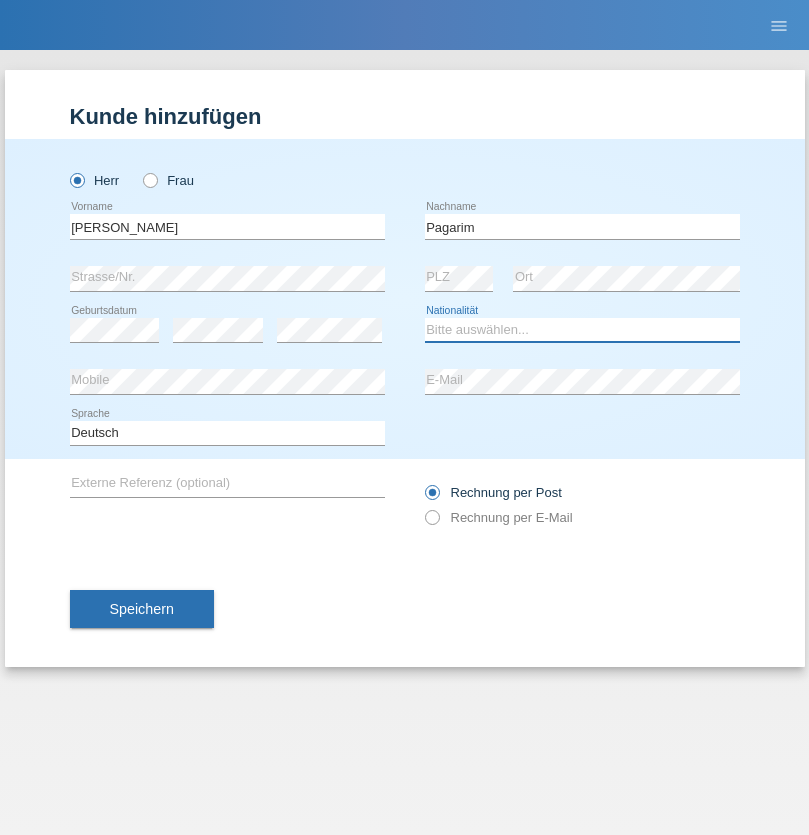 select on "CH" 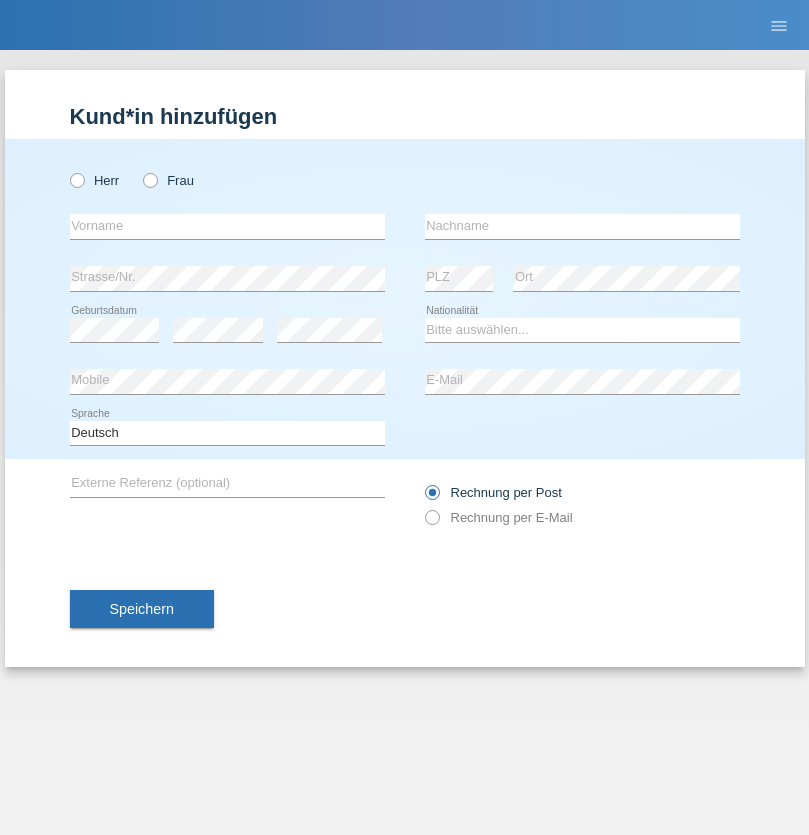 scroll, scrollTop: 0, scrollLeft: 0, axis: both 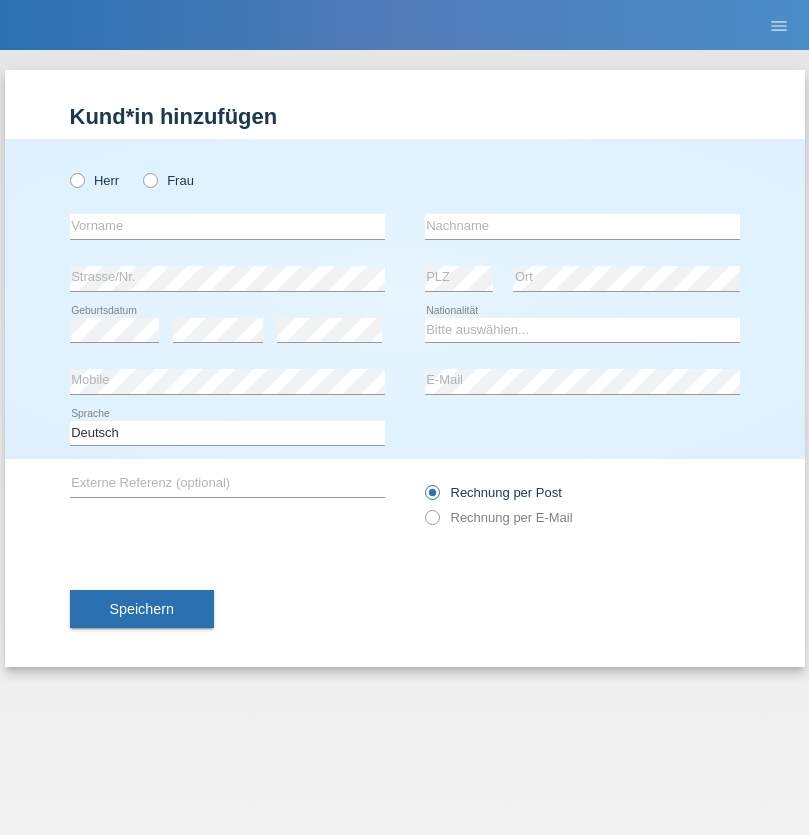 radio on "true" 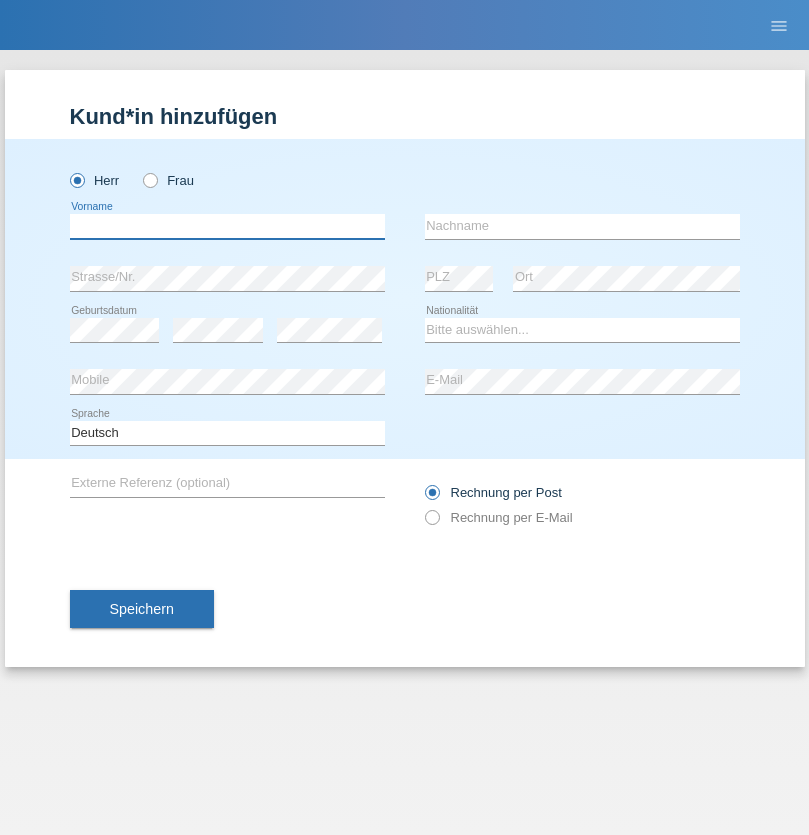 click at bounding box center [227, 226] 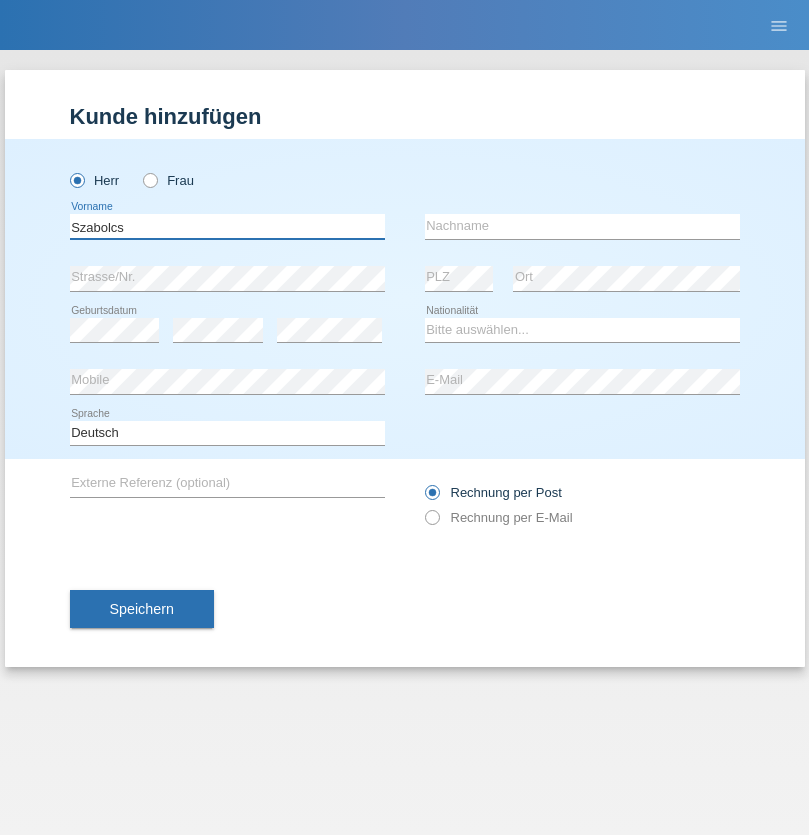 type on "Szabolcs" 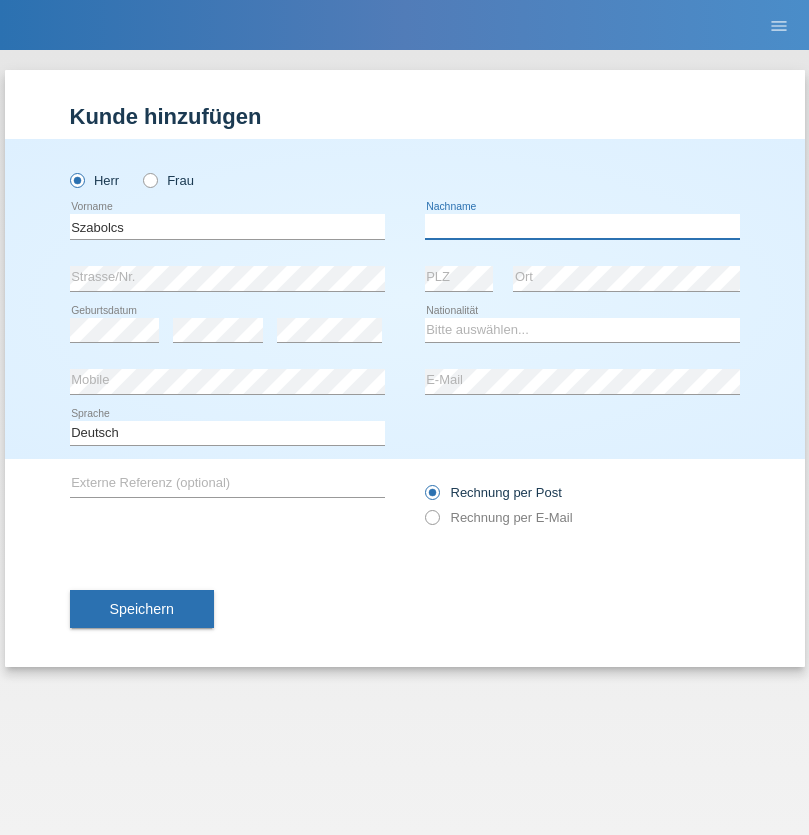 click at bounding box center [582, 226] 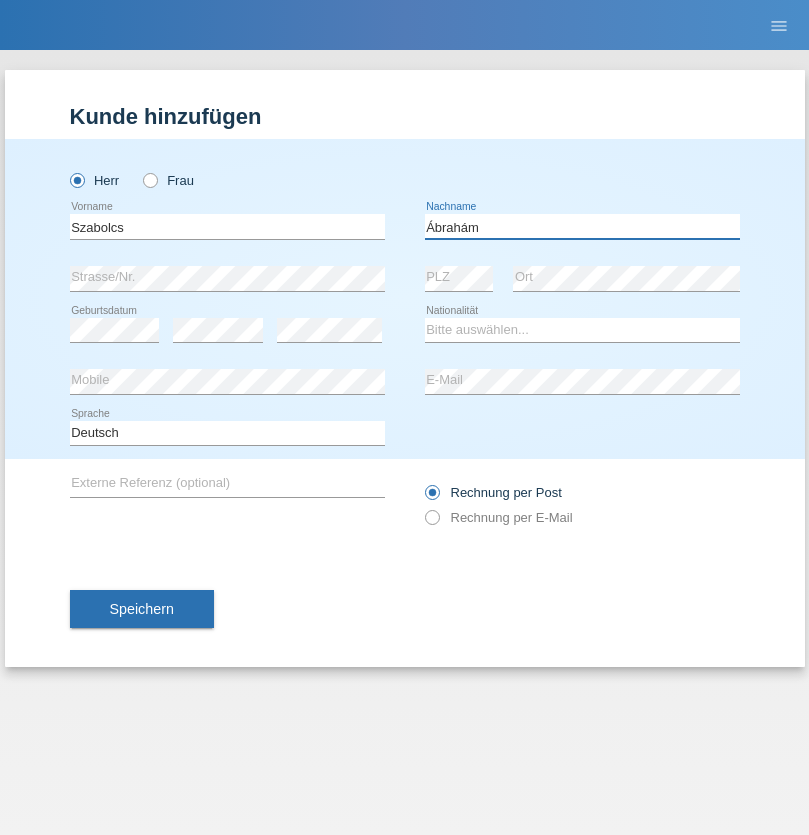 type on "Ábrahám" 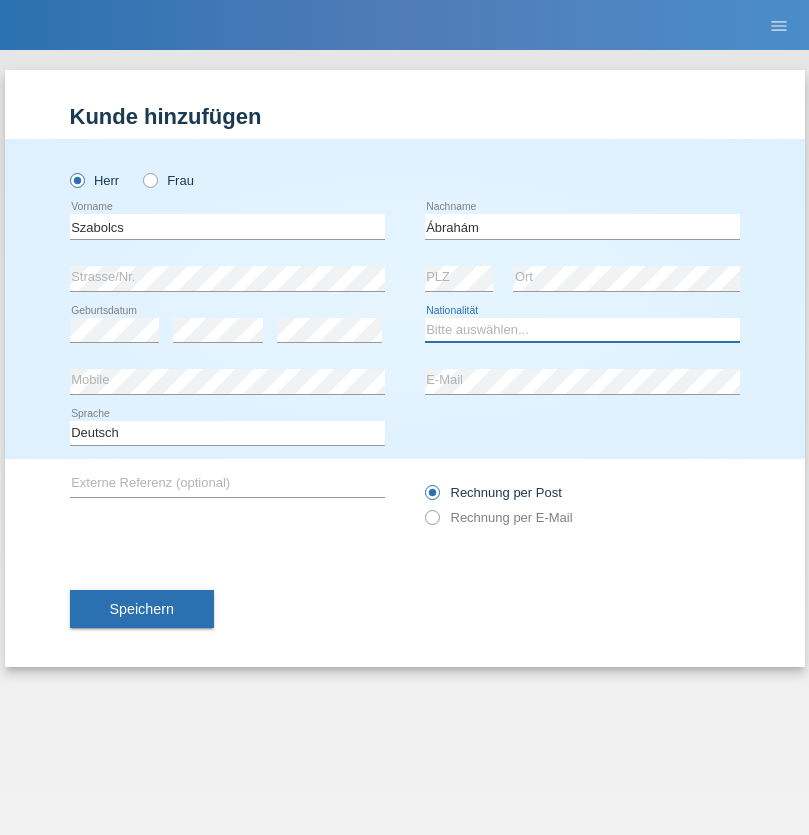 select on "HU" 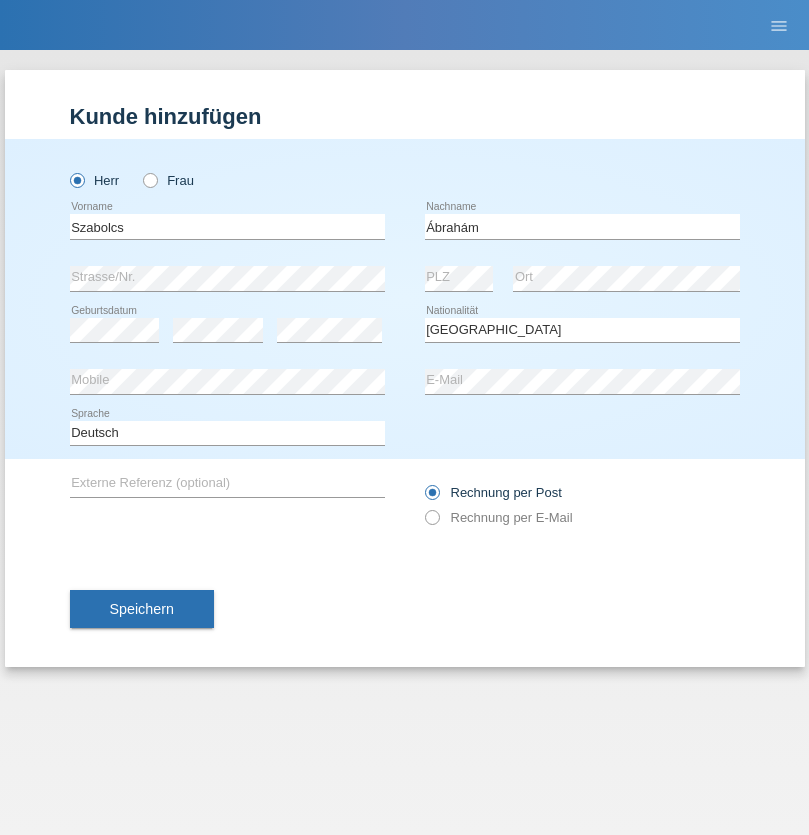select on "C" 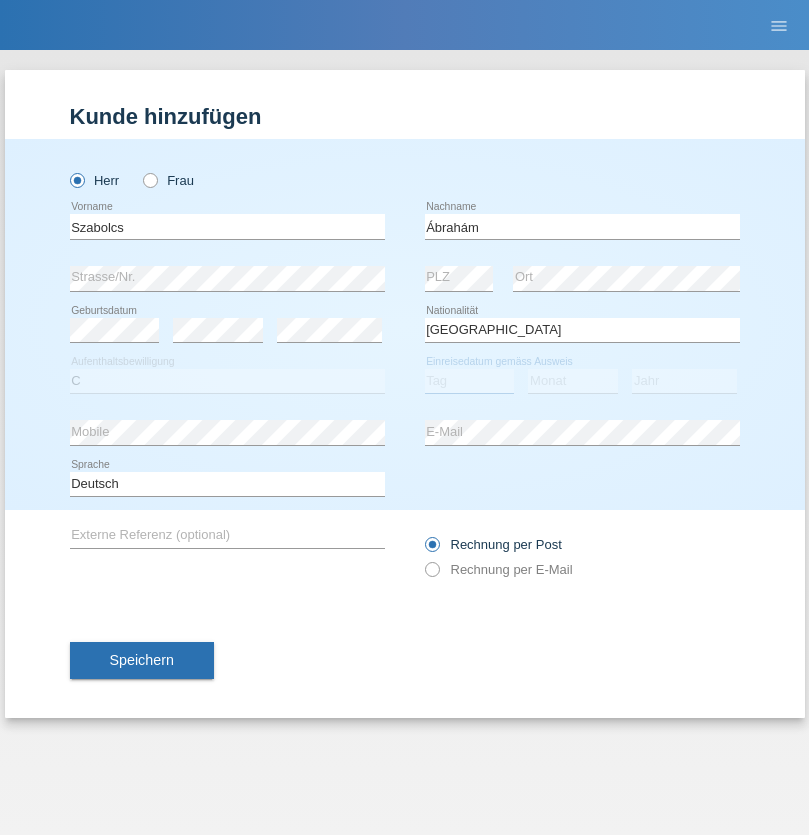 select on "09" 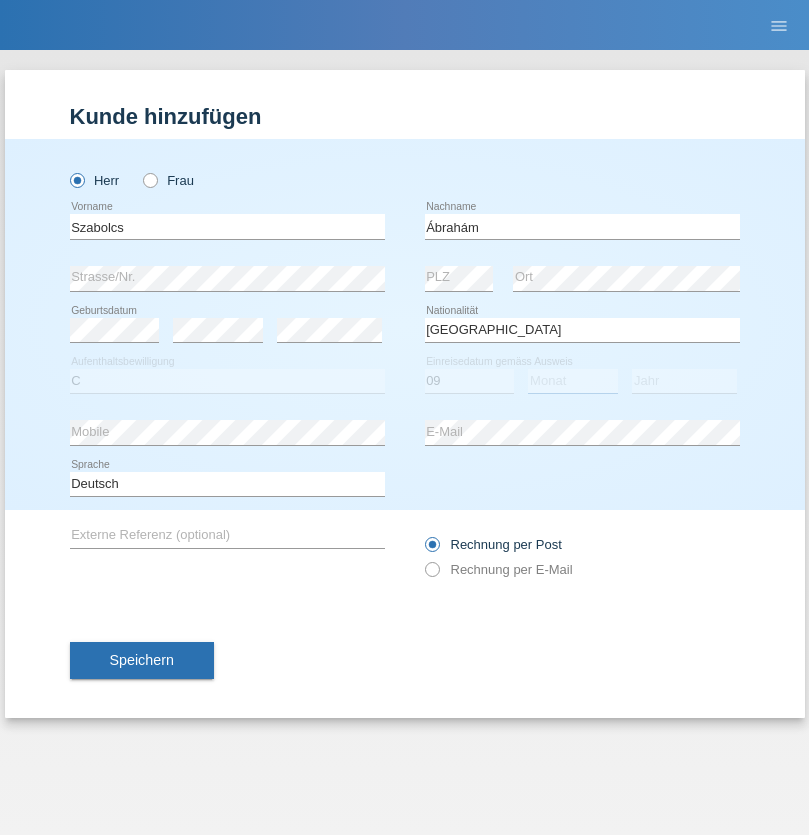 select on "12" 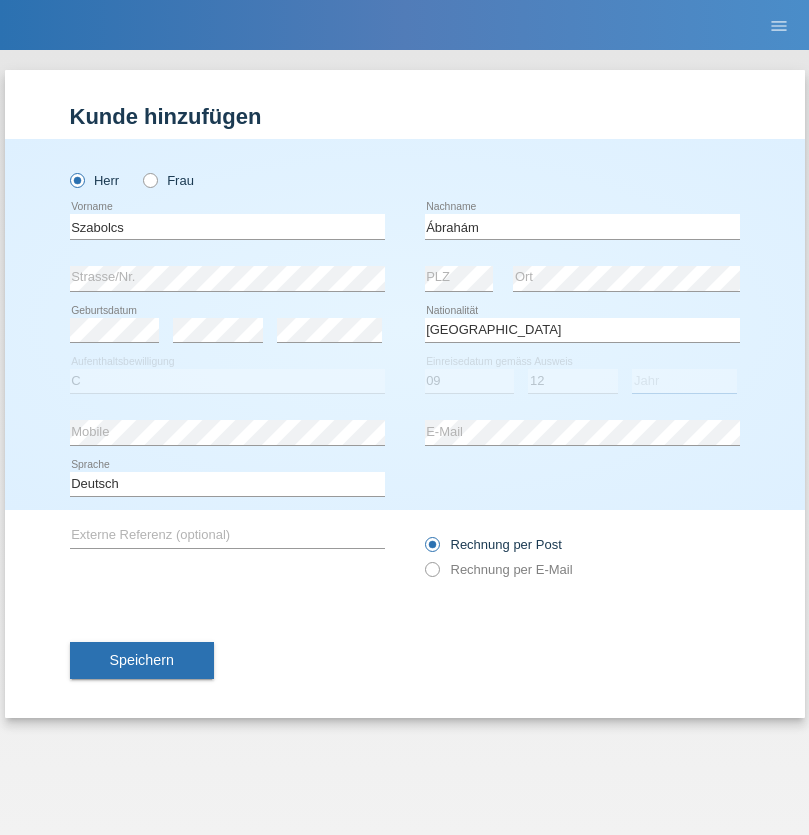 select on "2021" 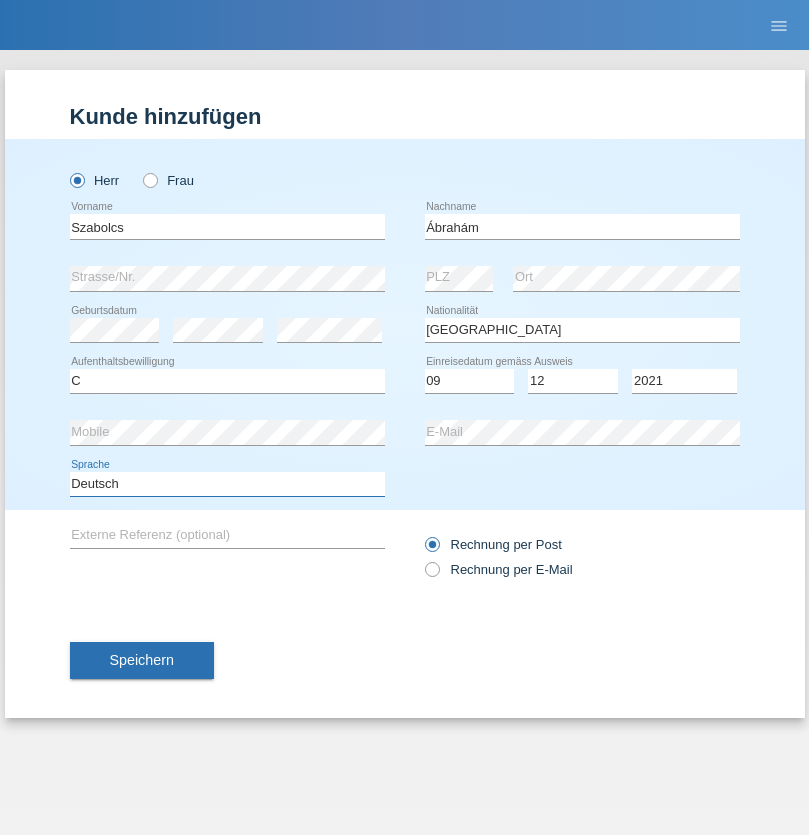 select on "en" 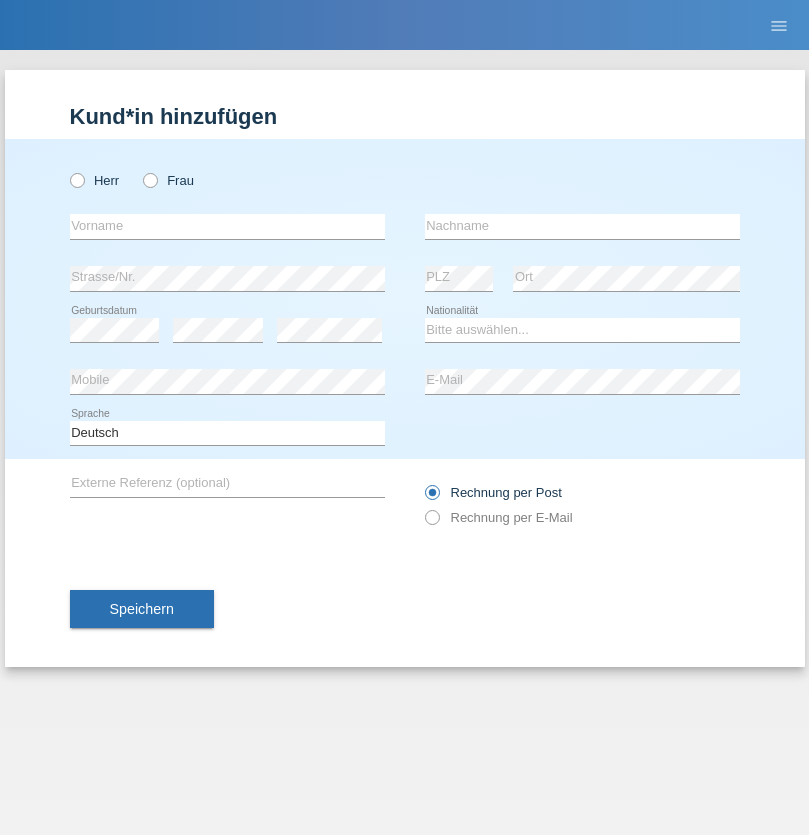 scroll, scrollTop: 0, scrollLeft: 0, axis: both 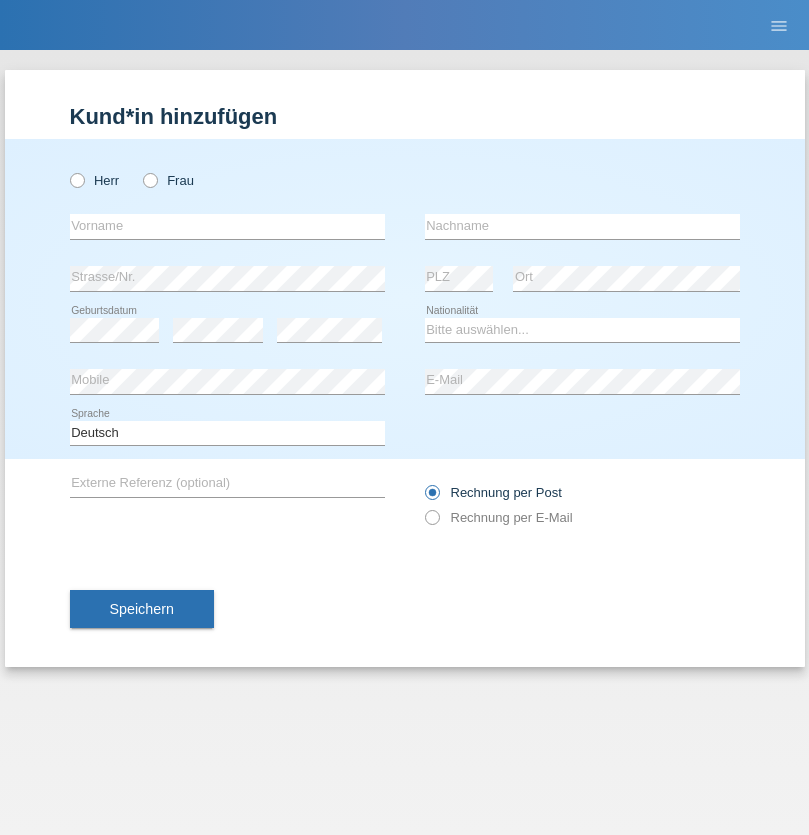 radio on "true" 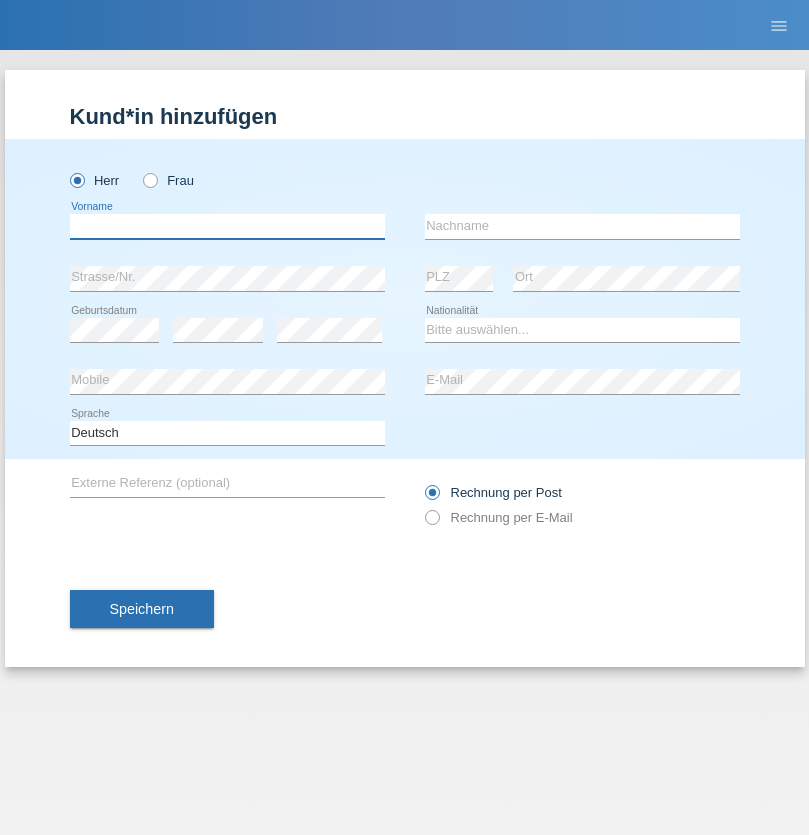 click at bounding box center [227, 226] 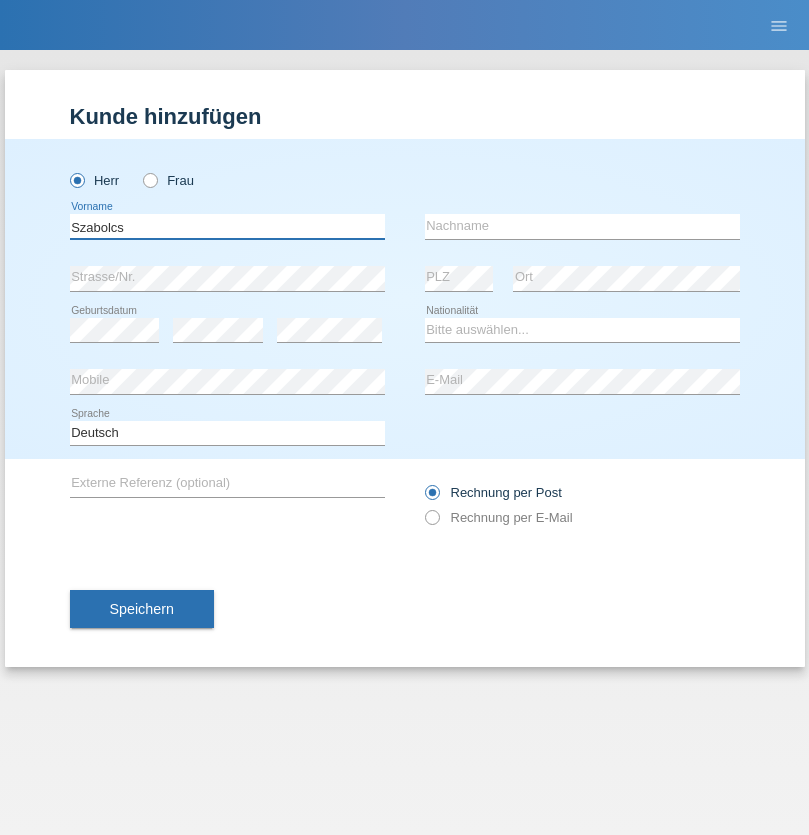 type on "Szabolcs" 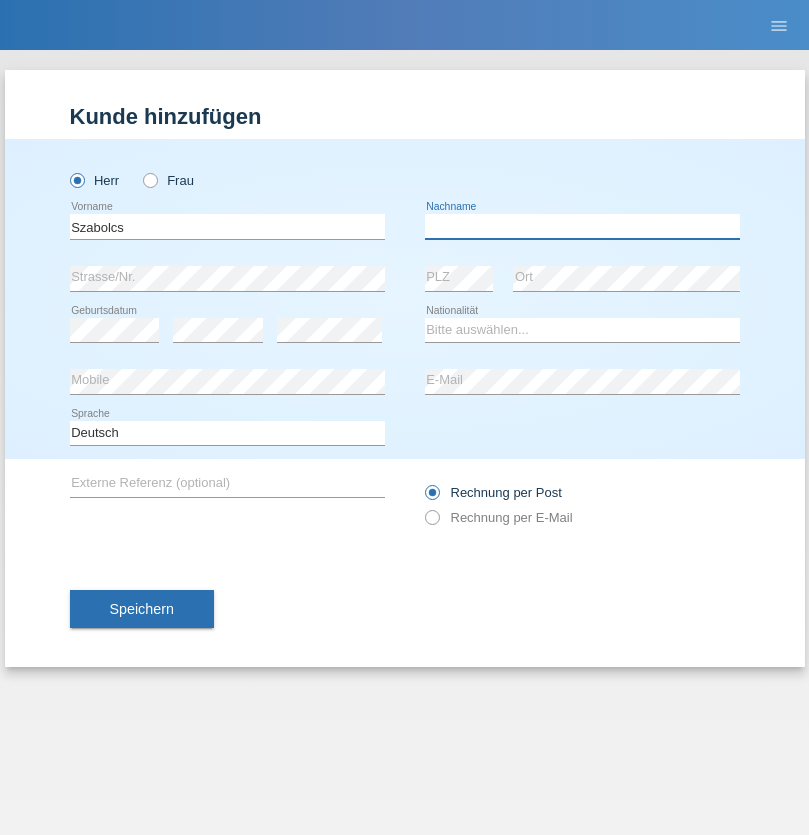 click at bounding box center (582, 226) 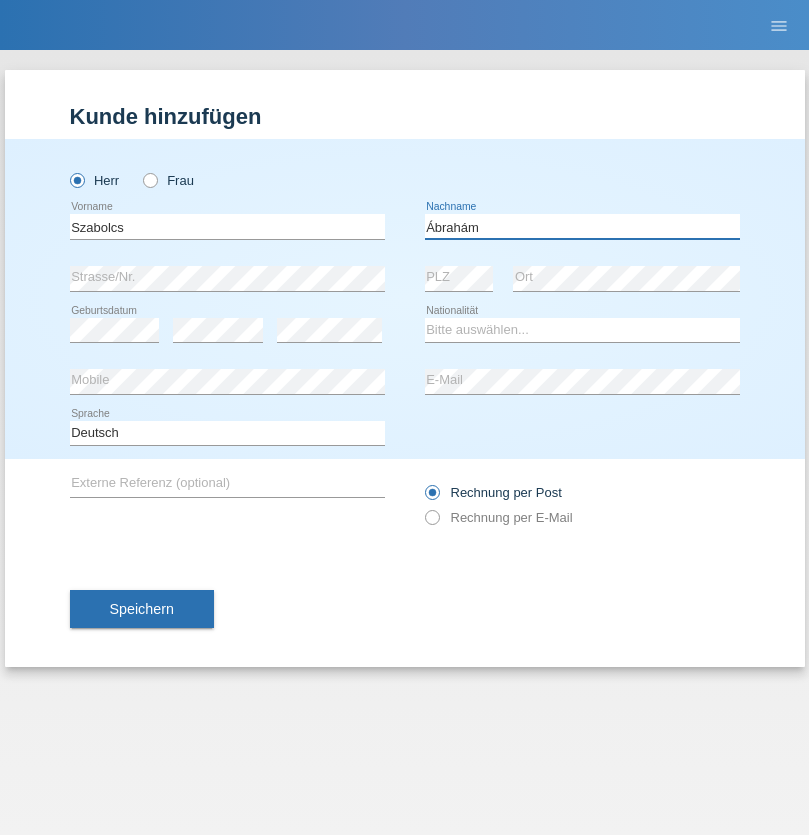 type on "Ábrahám" 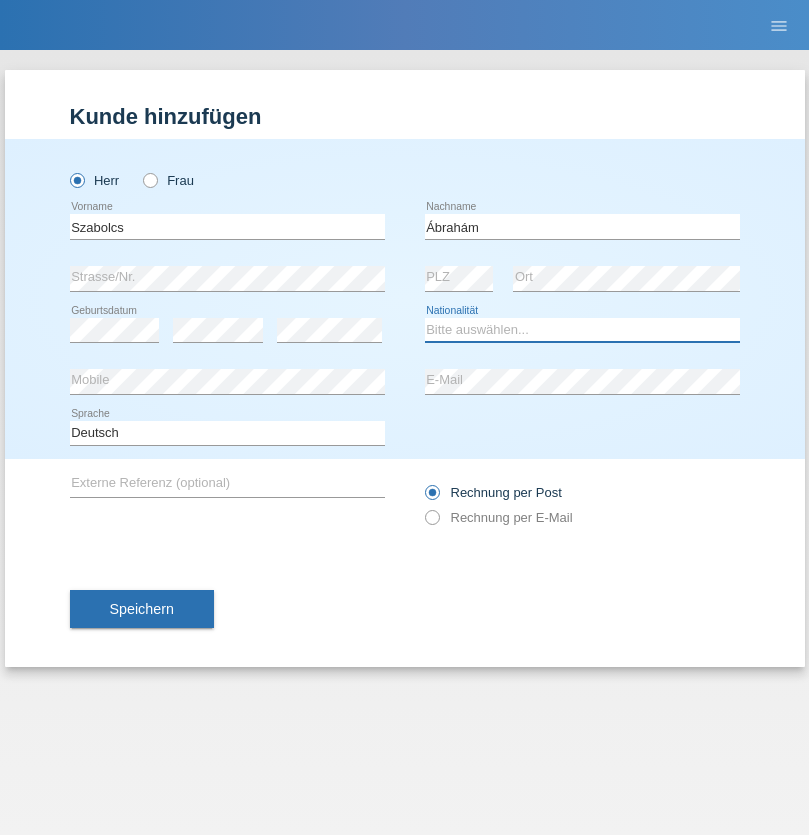select on "HU" 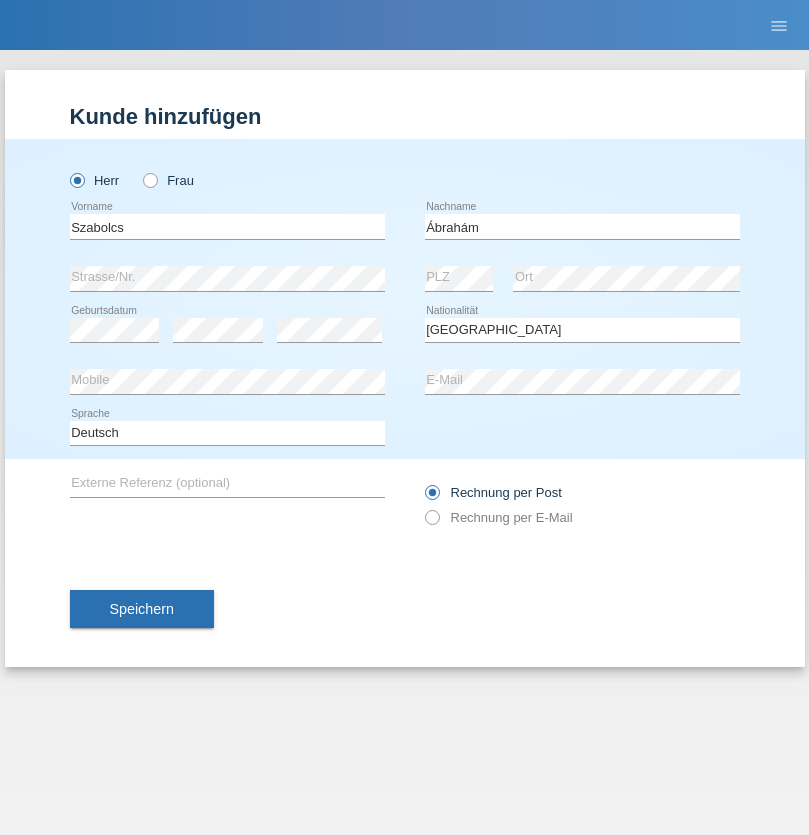 select on "C" 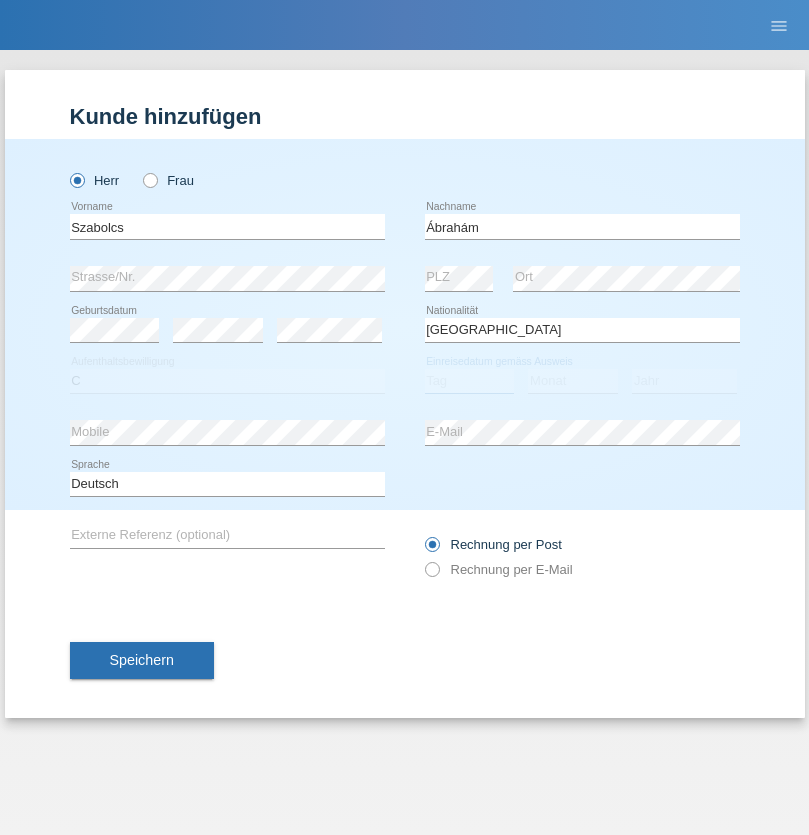 select on "09" 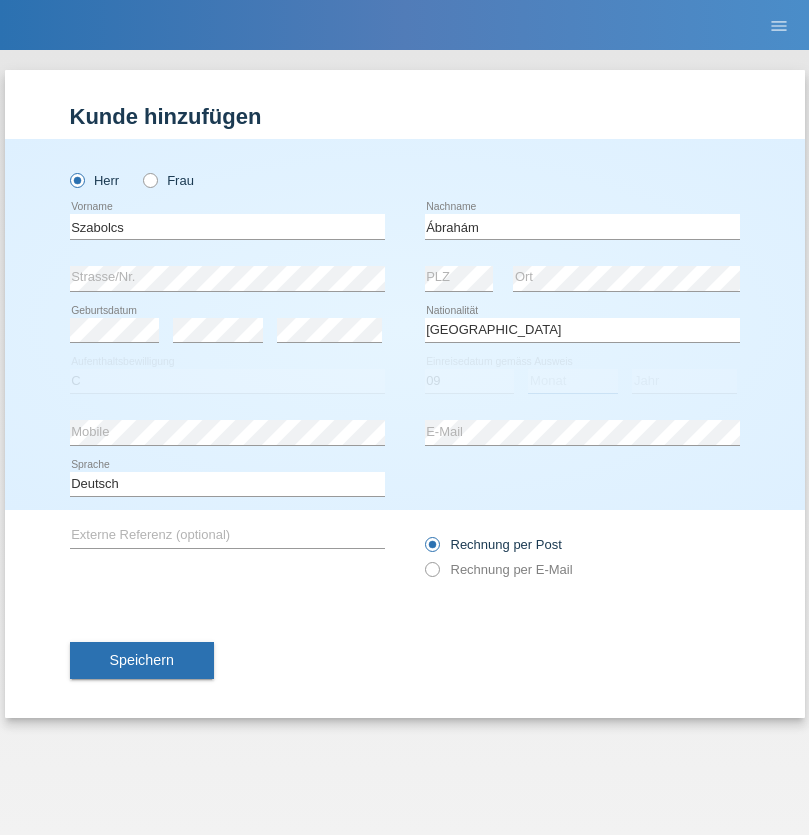select on "12" 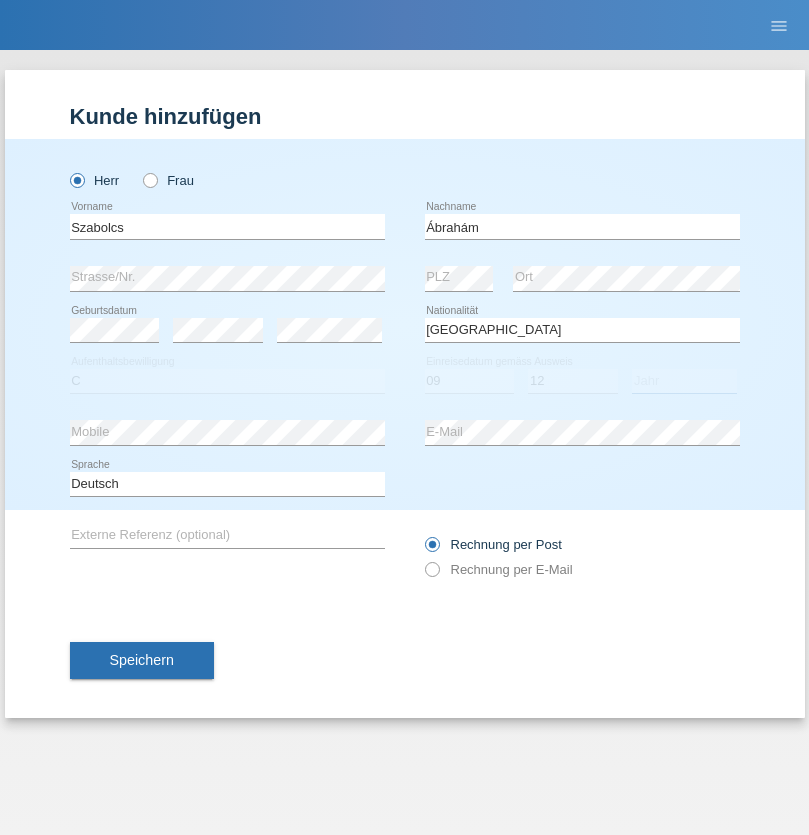 select on "2021" 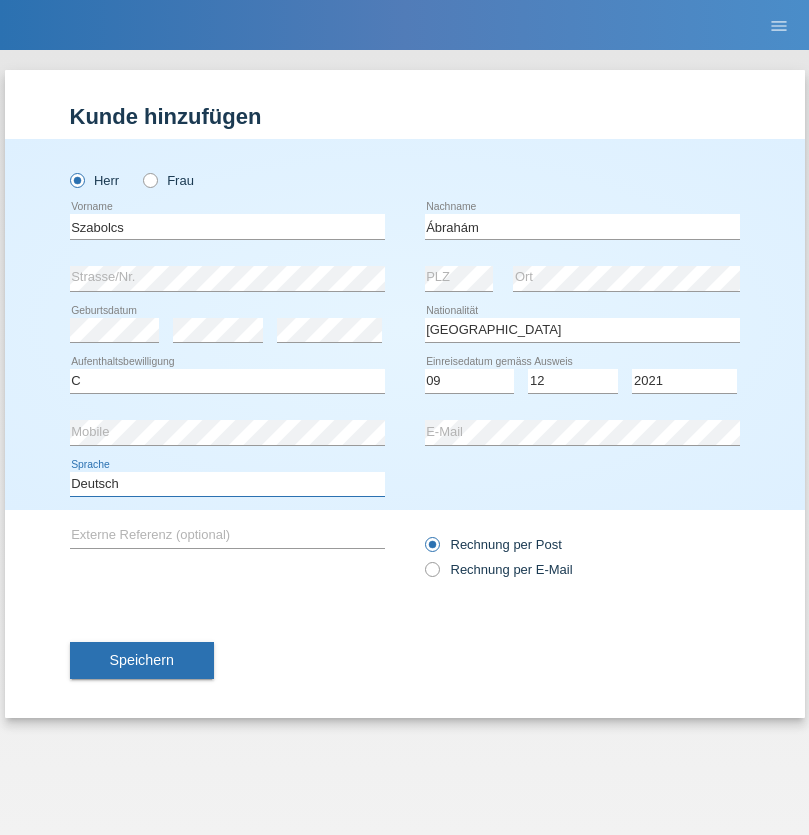 select on "en" 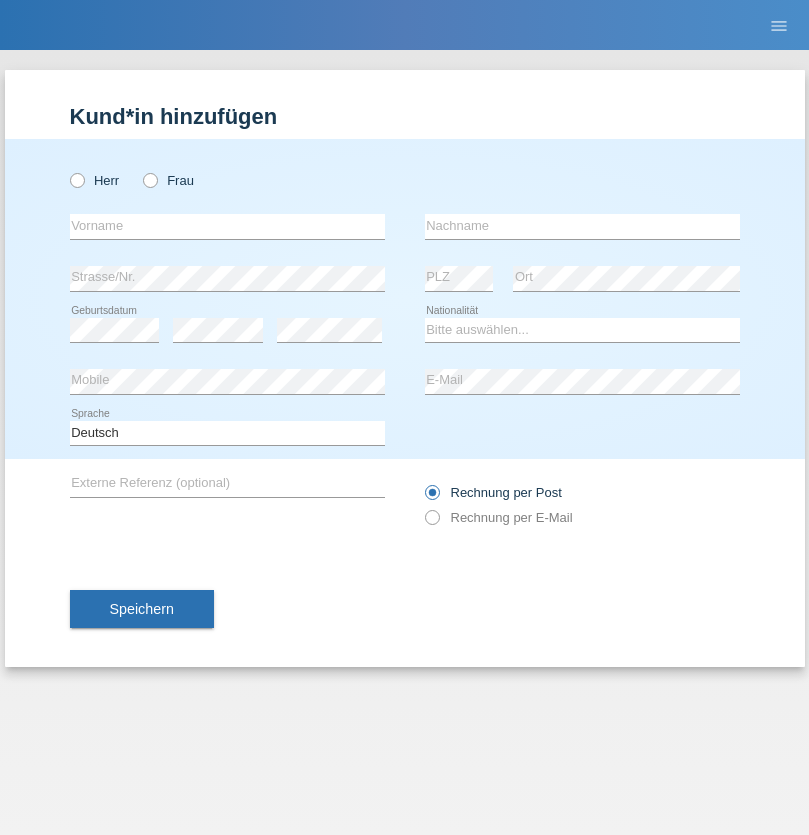 scroll, scrollTop: 0, scrollLeft: 0, axis: both 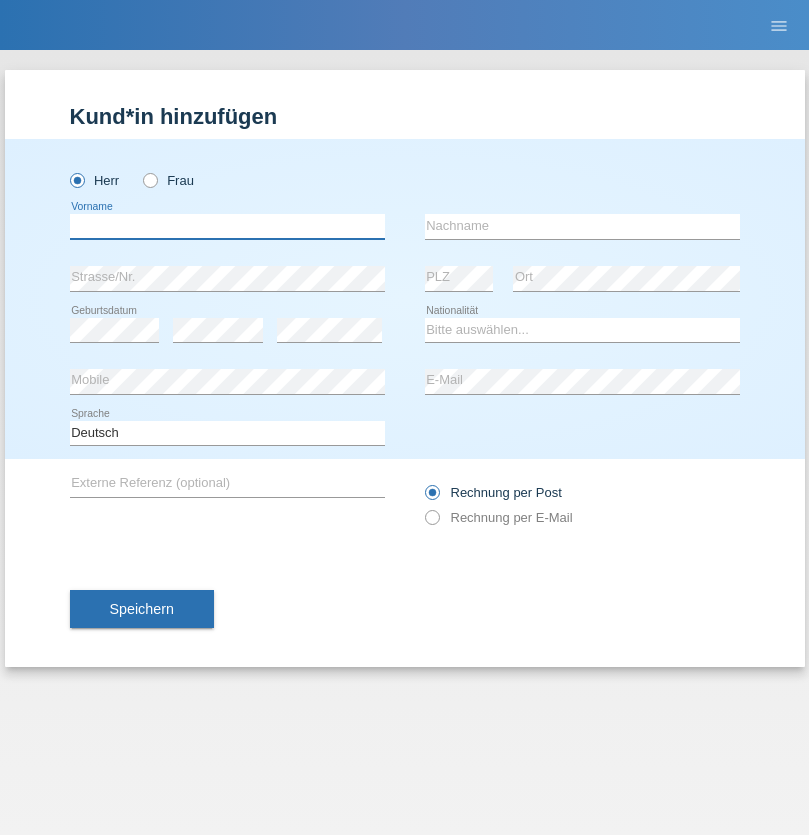 click at bounding box center [227, 226] 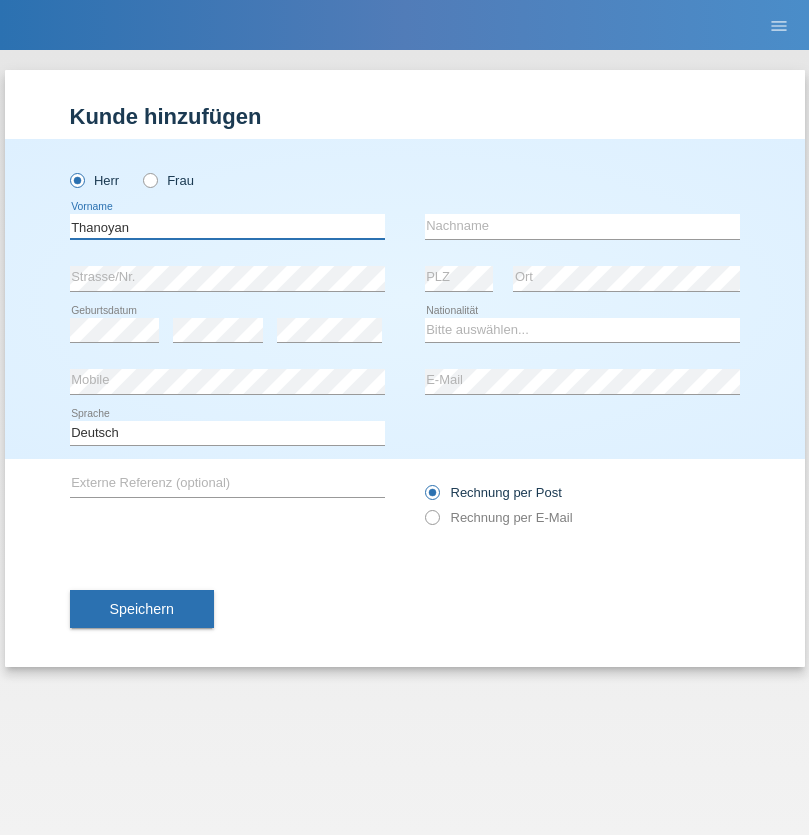 type on "Thanoyan" 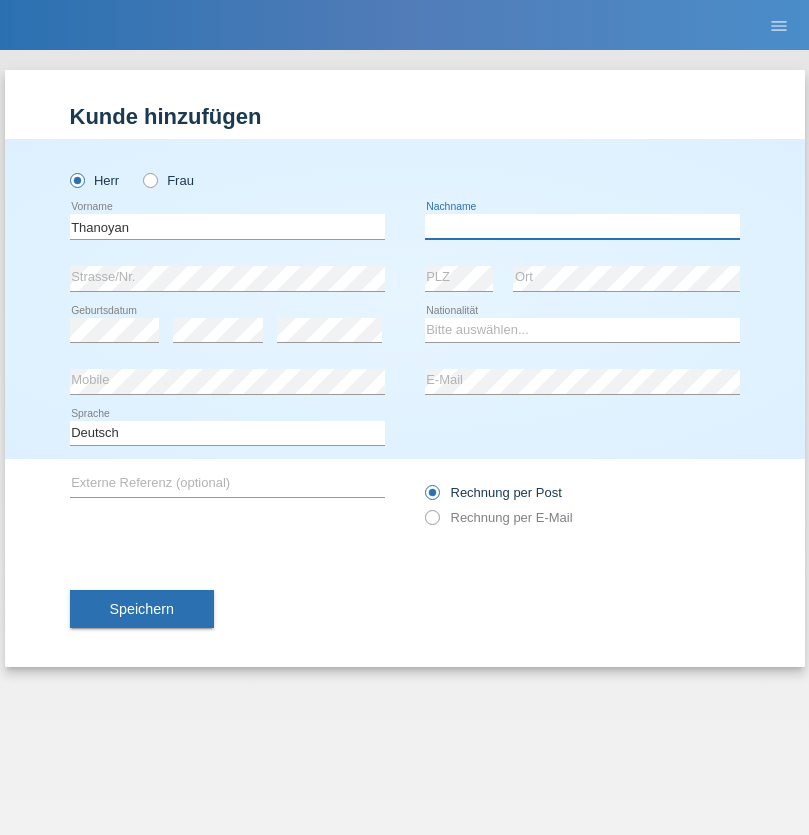 click at bounding box center [582, 226] 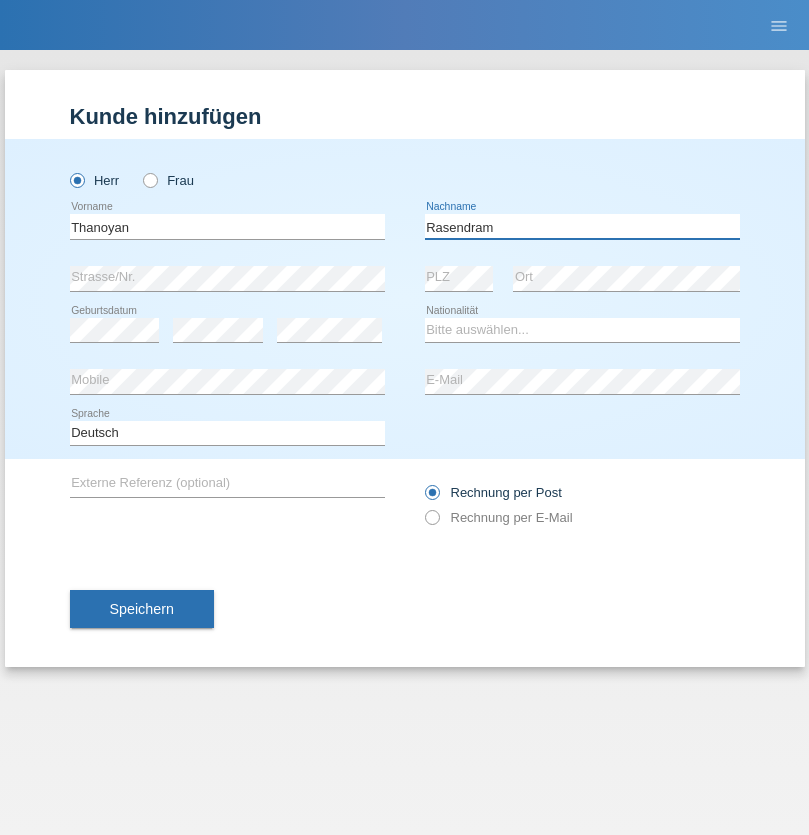 type on "Rasendram" 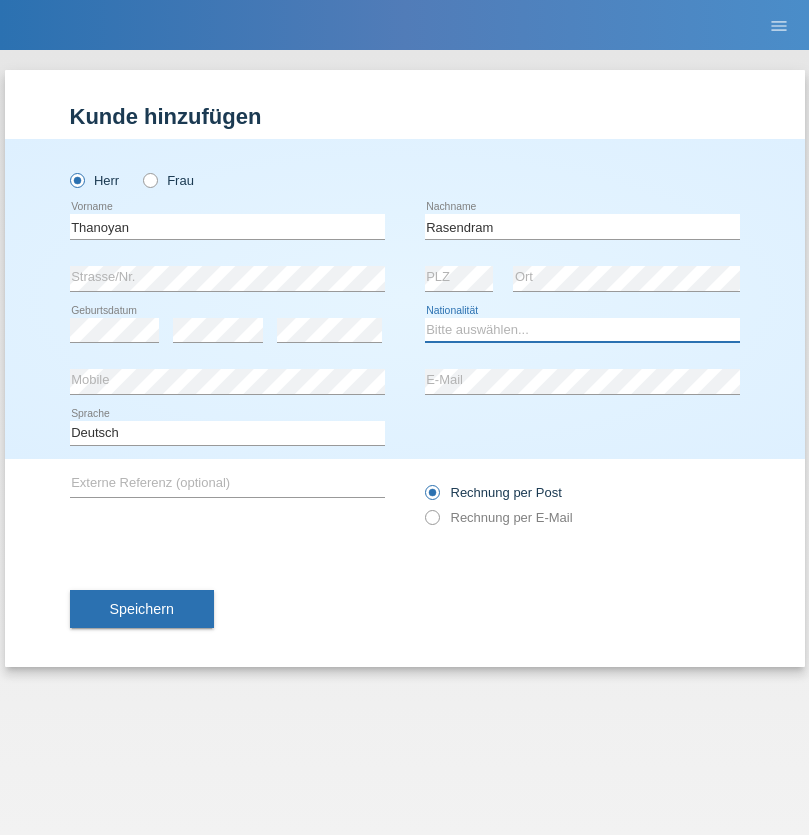 select on "LK" 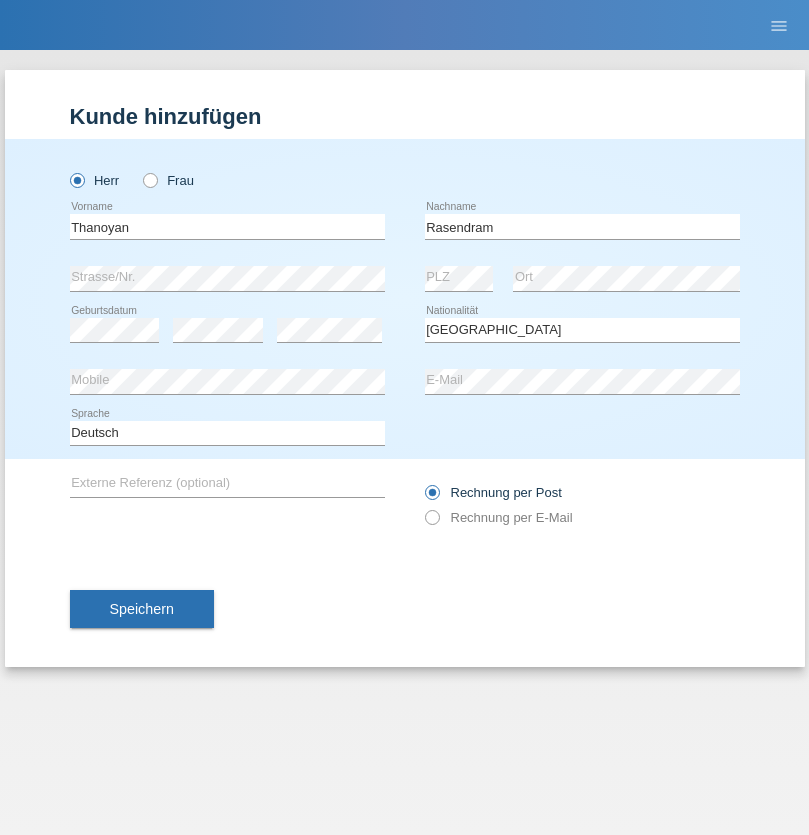 select on "C" 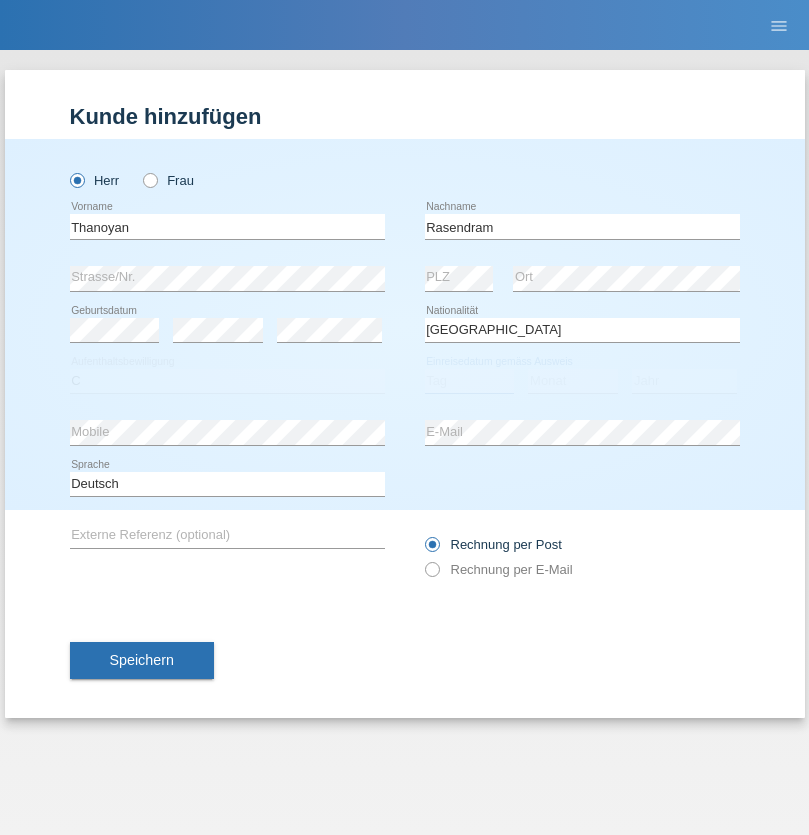 select on "23" 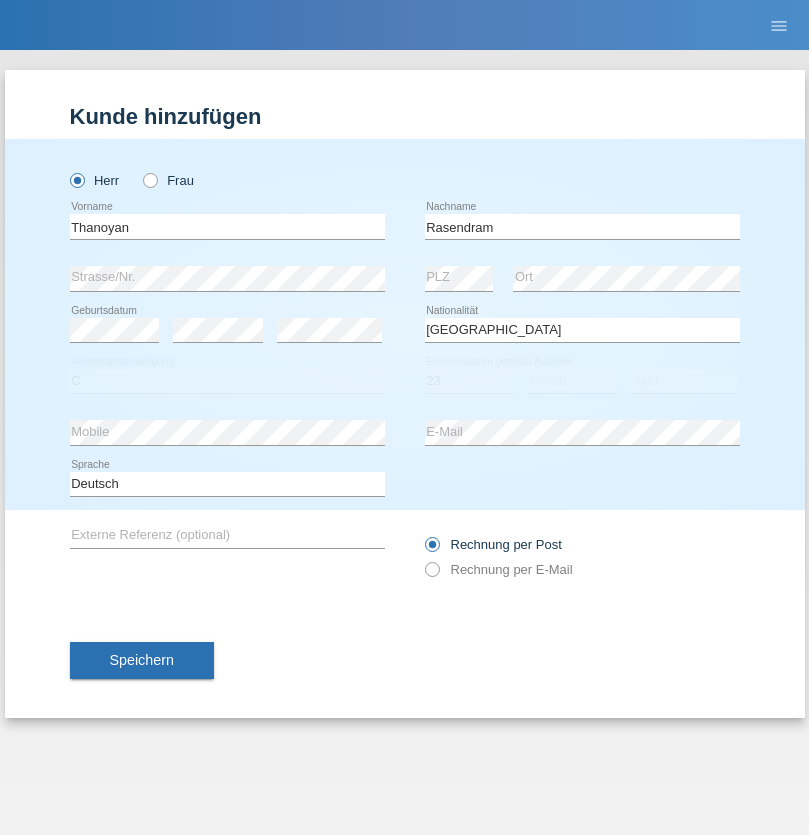select on "02" 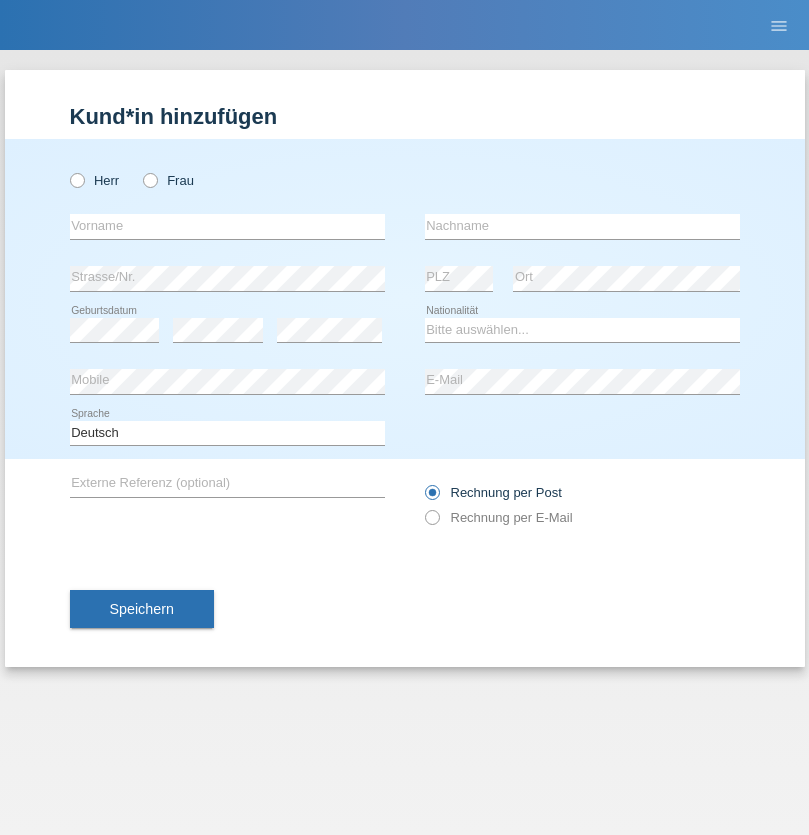 scroll, scrollTop: 0, scrollLeft: 0, axis: both 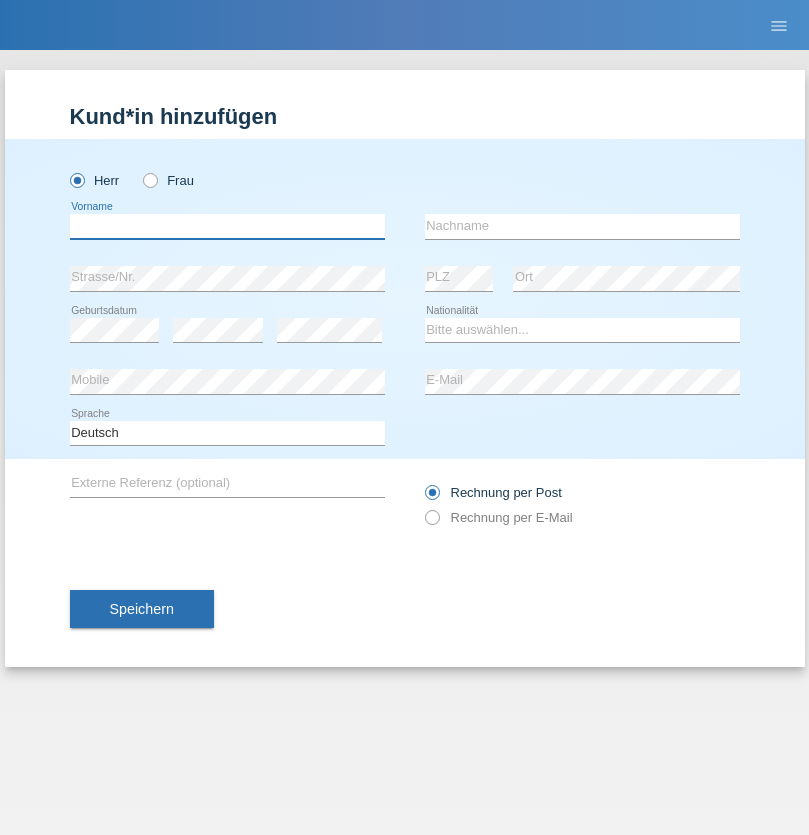 click at bounding box center (227, 226) 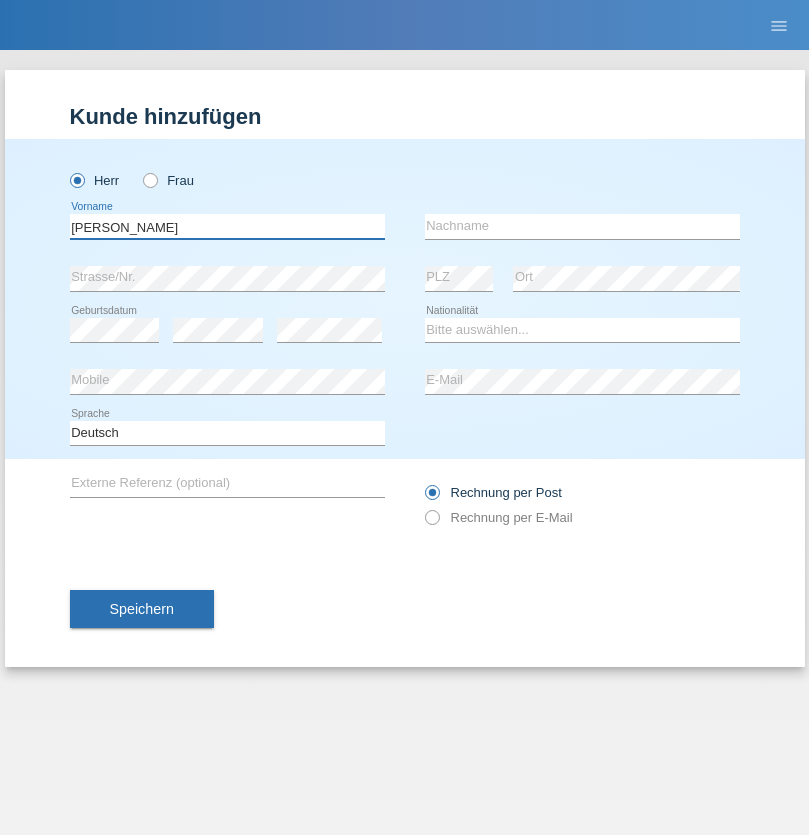 type on "[PERSON_NAME]" 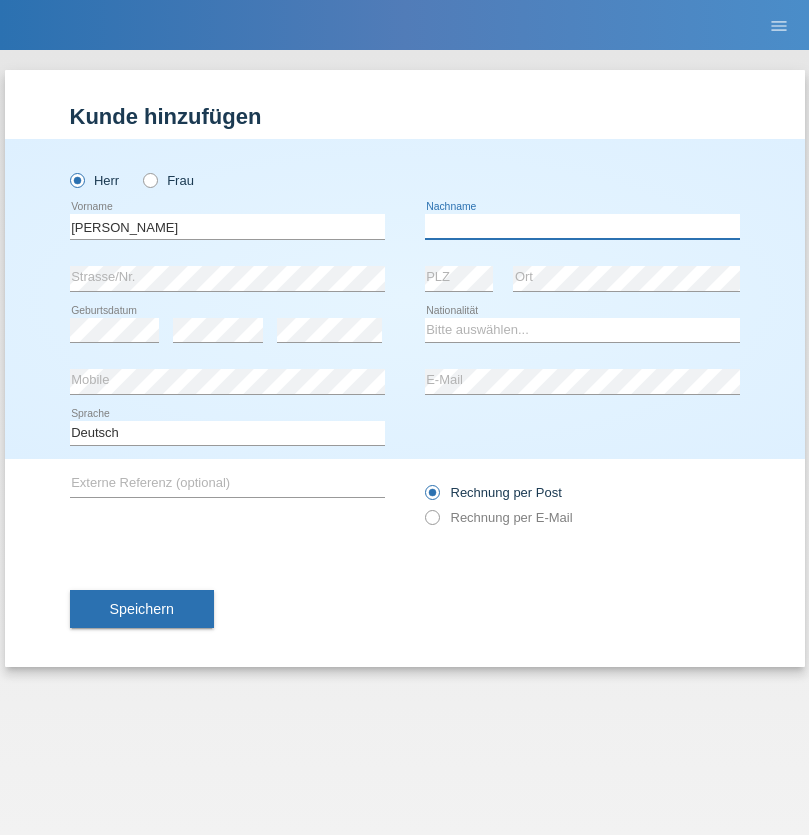 click at bounding box center [582, 226] 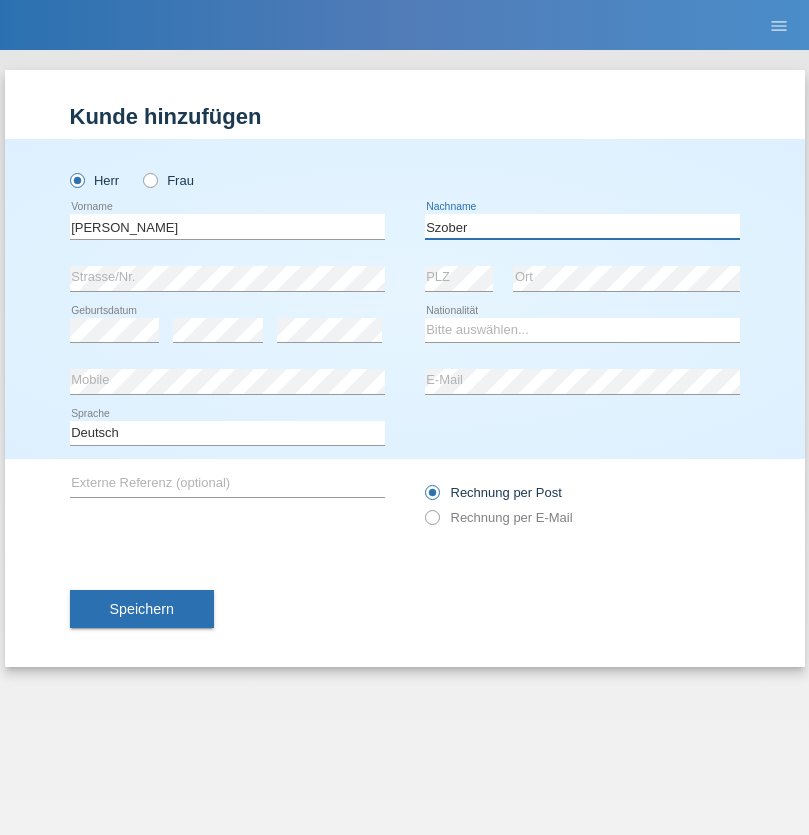type on "Szober" 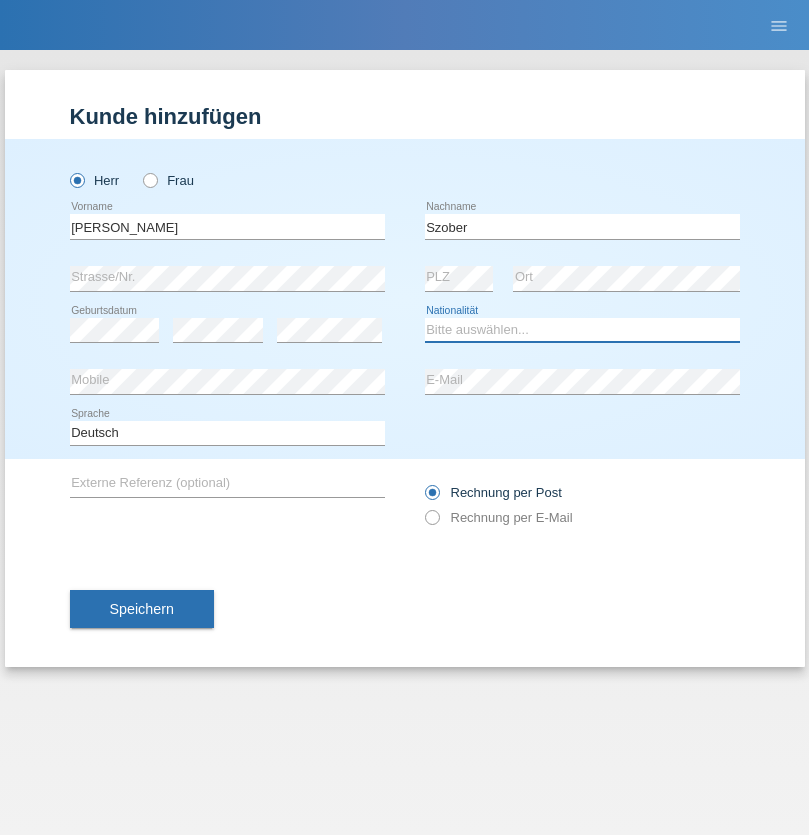 select on "PL" 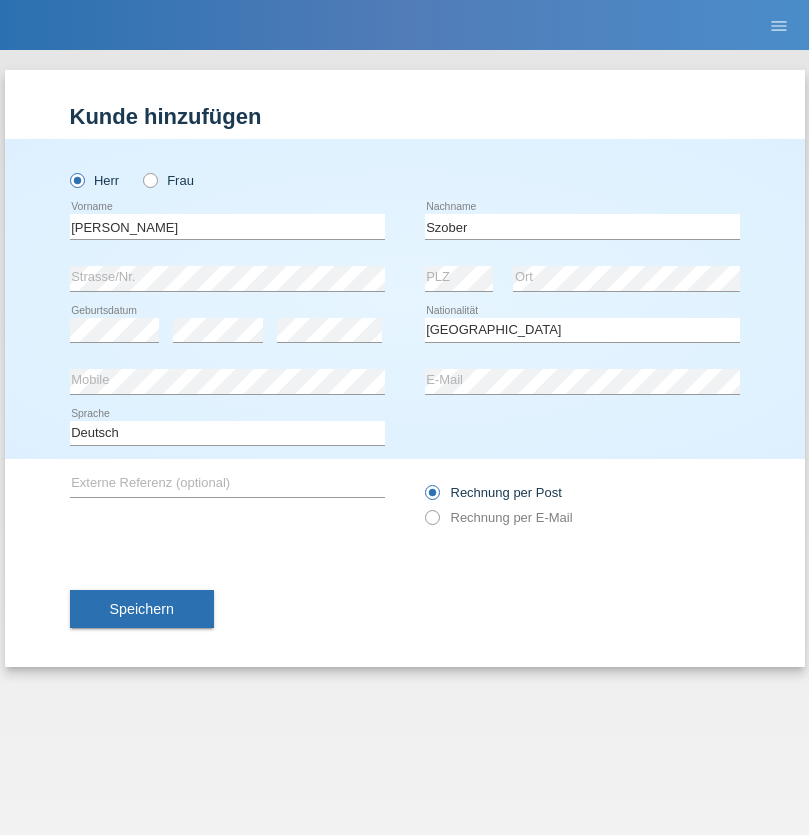 select on "C" 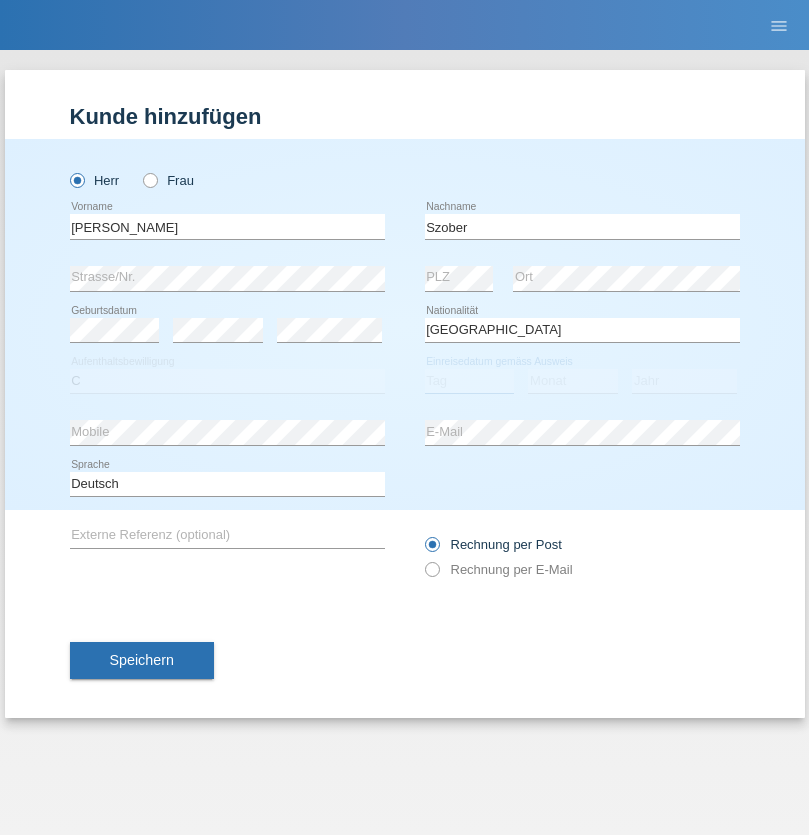 select on "01" 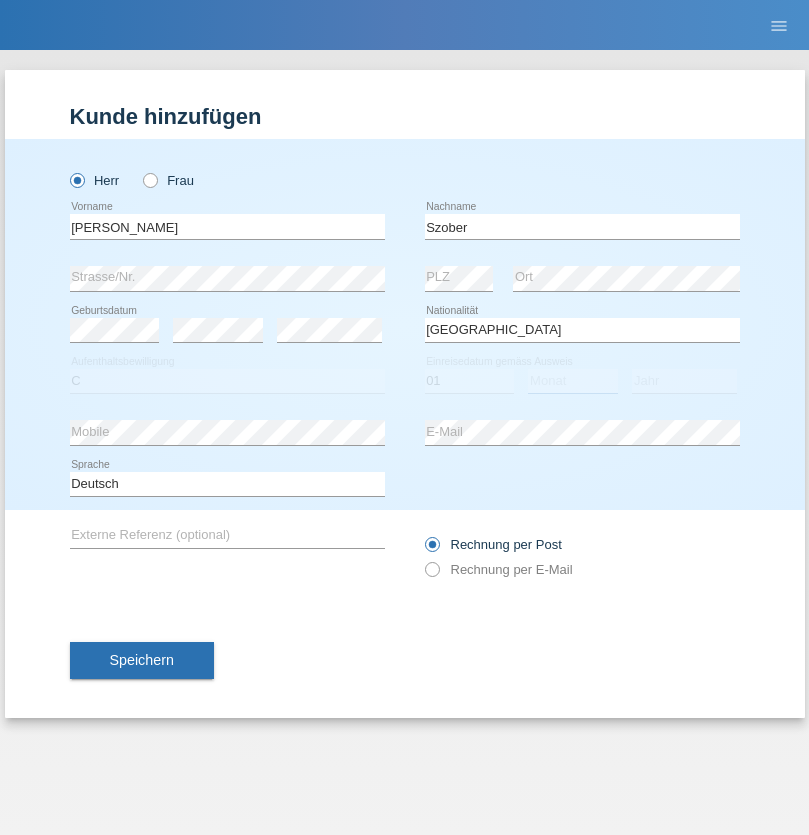 select on "05" 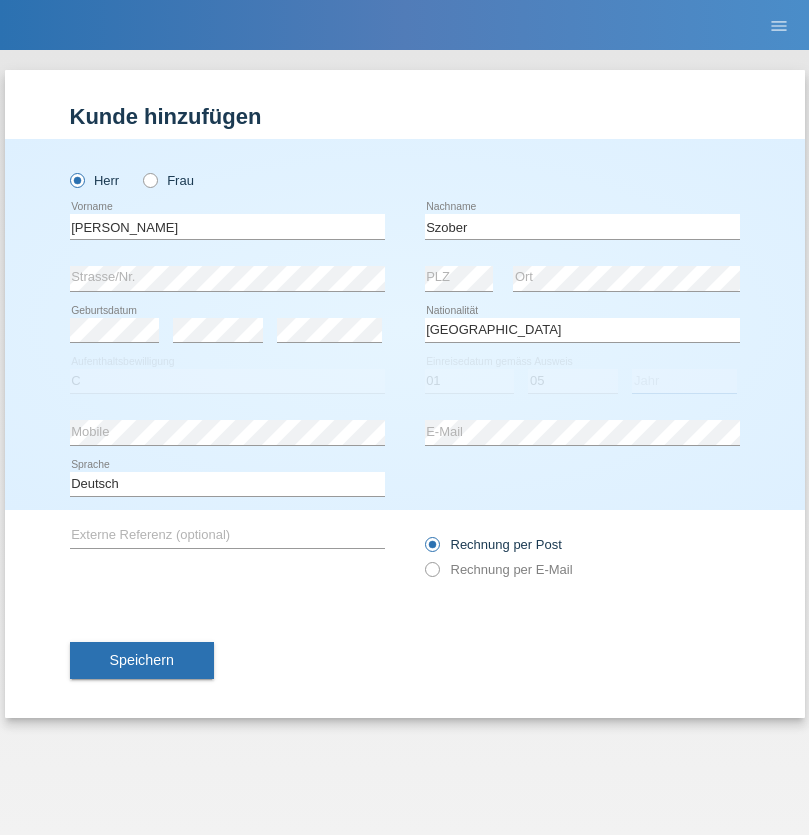 select on "2021" 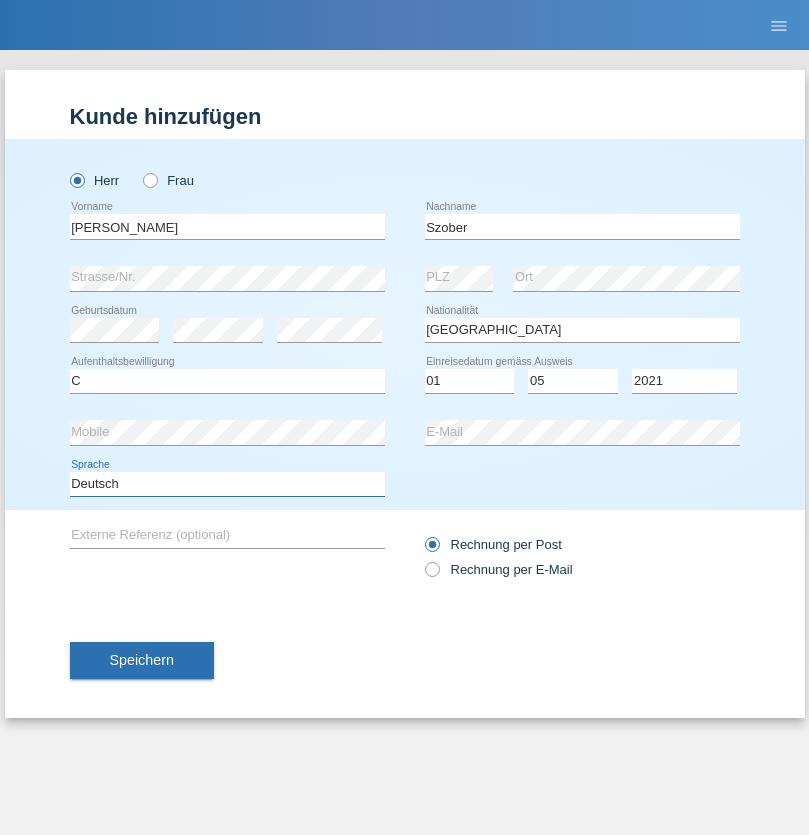 select on "en" 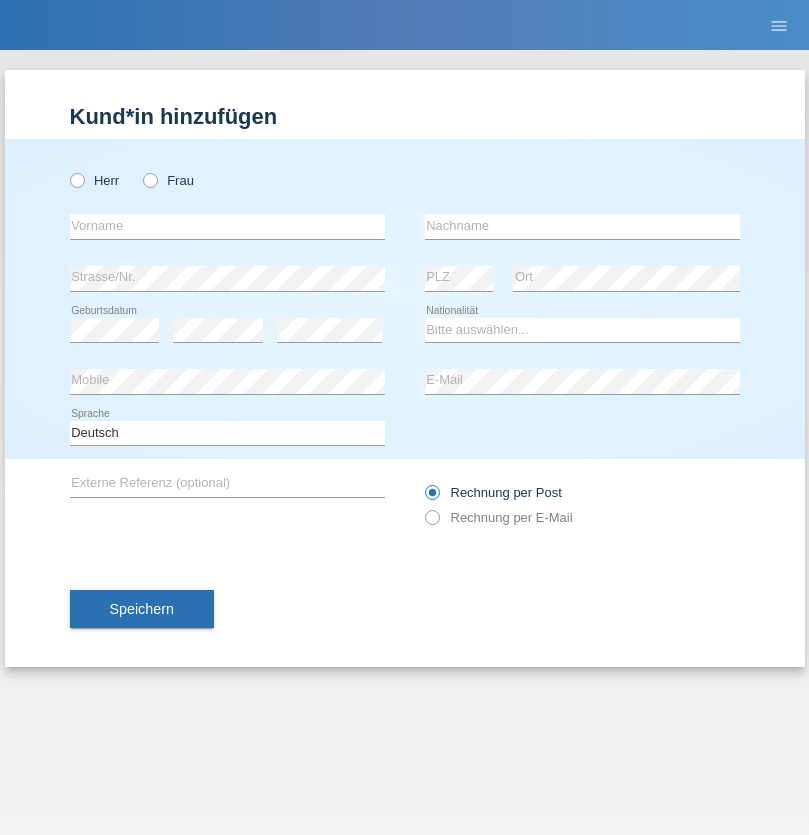 scroll, scrollTop: 0, scrollLeft: 0, axis: both 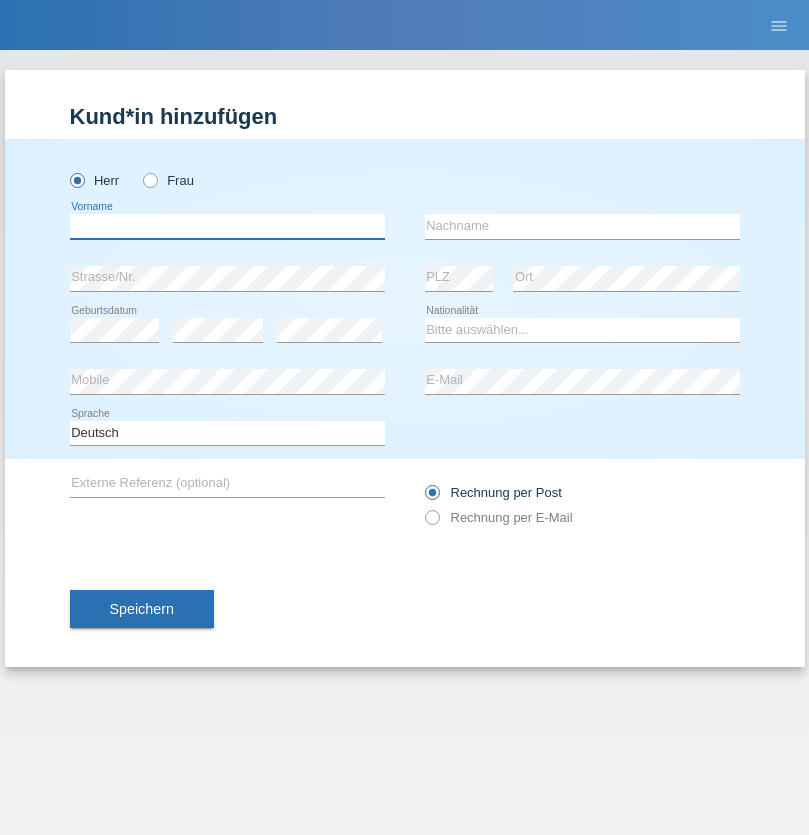 click at bounding box center (227, 226) 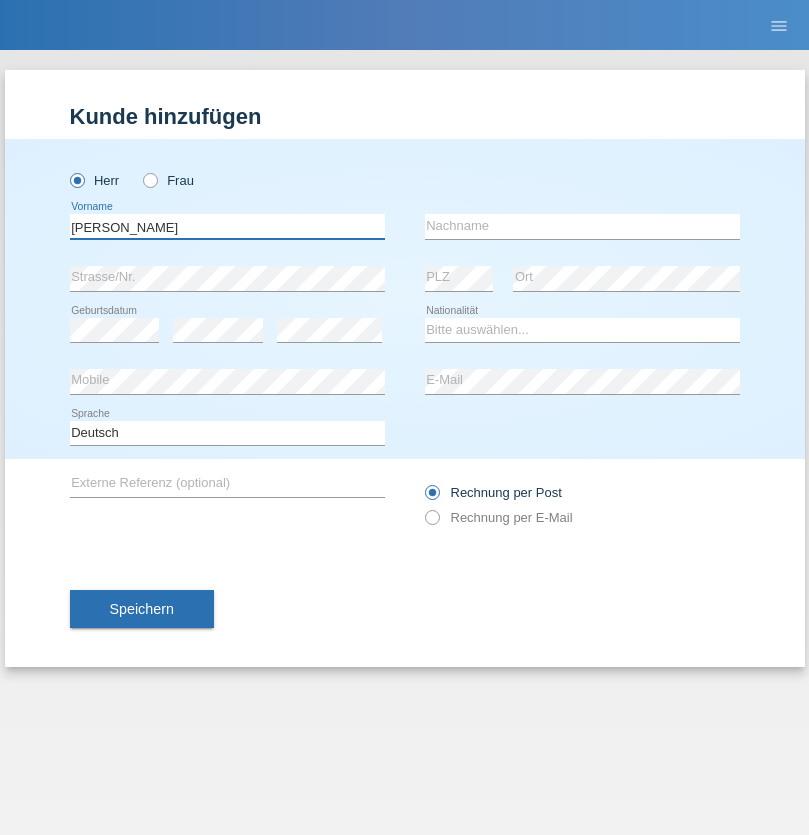 type on "[PERSON_NAME]" 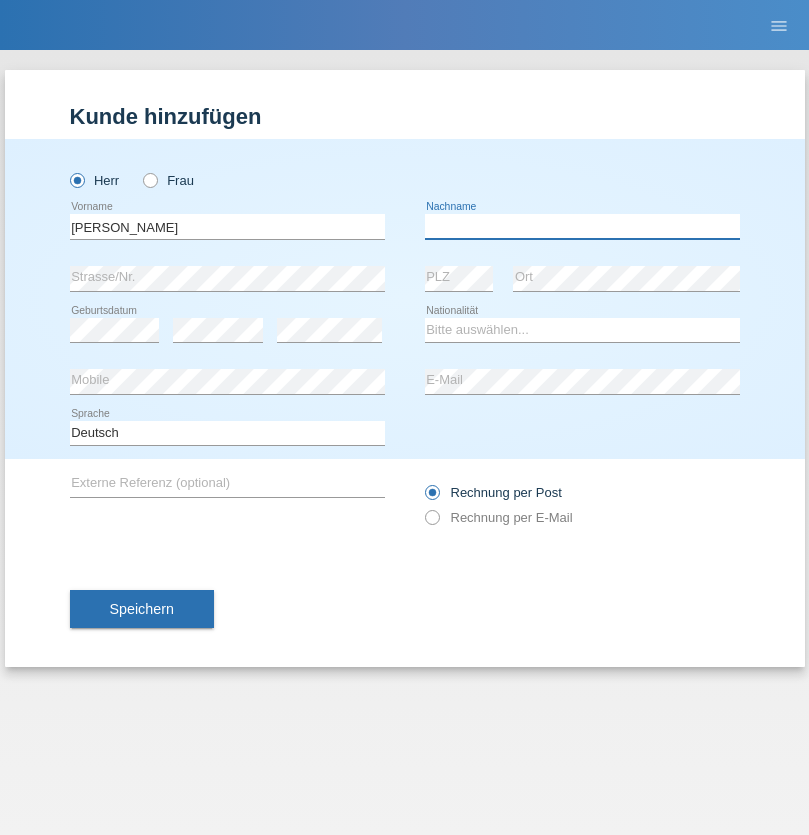 click at bounding box center [582, 226] 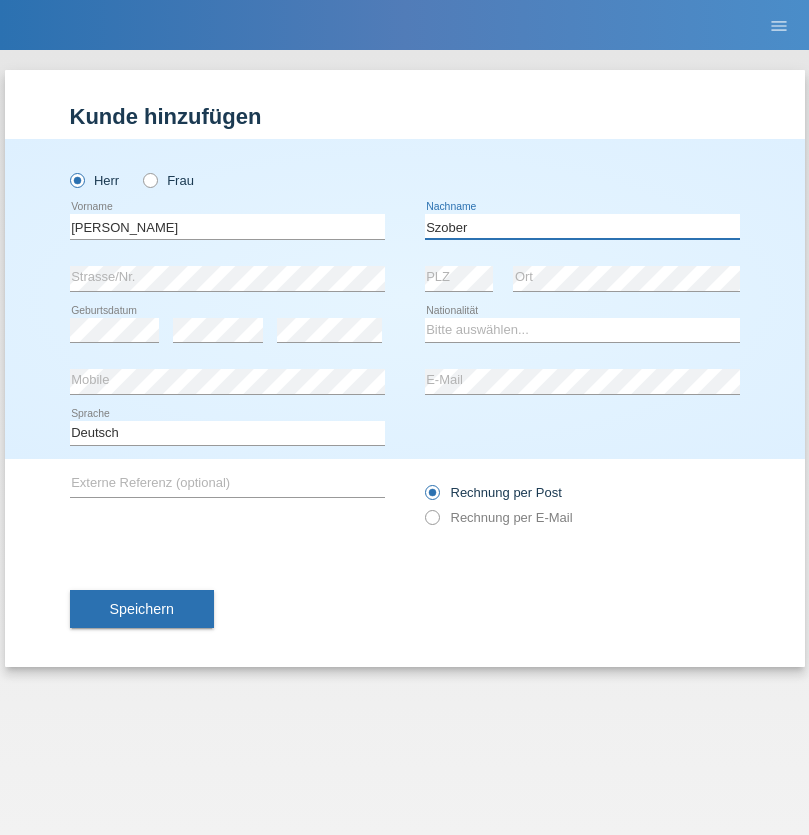 type on "Szober" 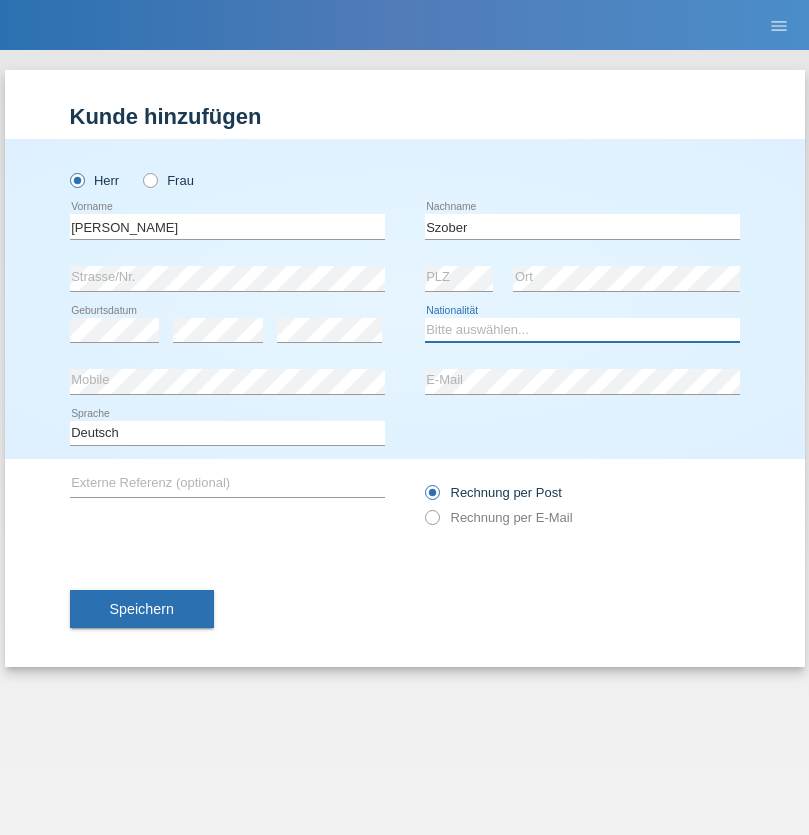 select on "PL" 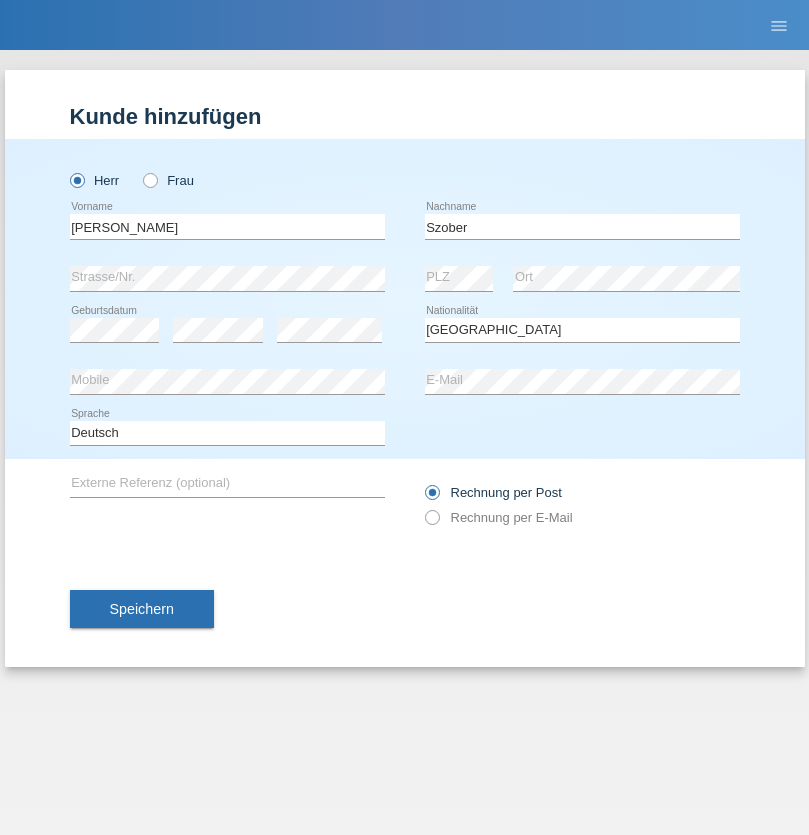 select on "C" 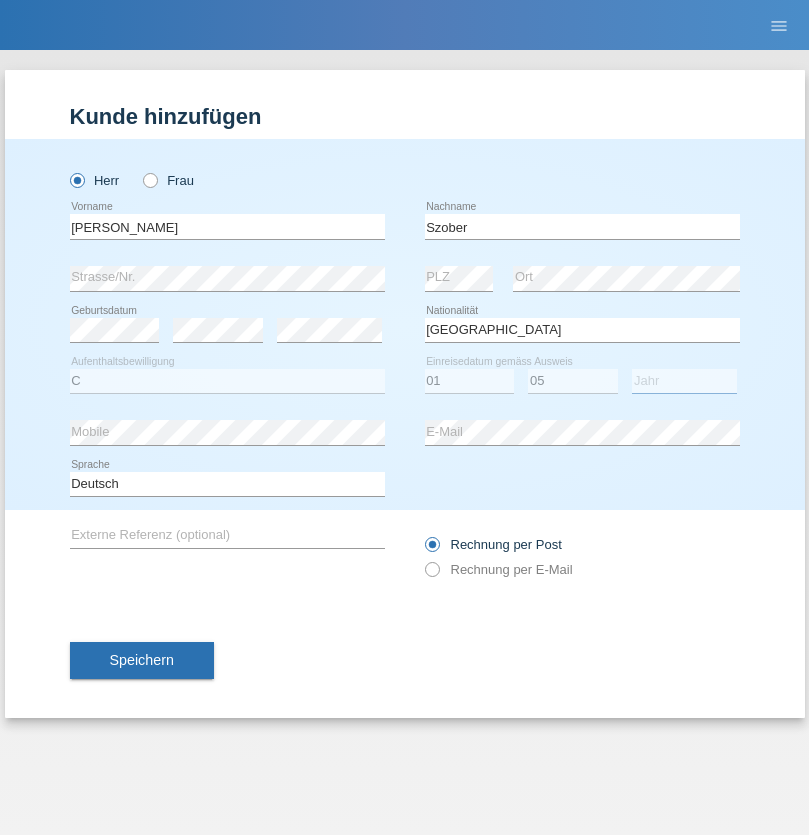 select on "2021" 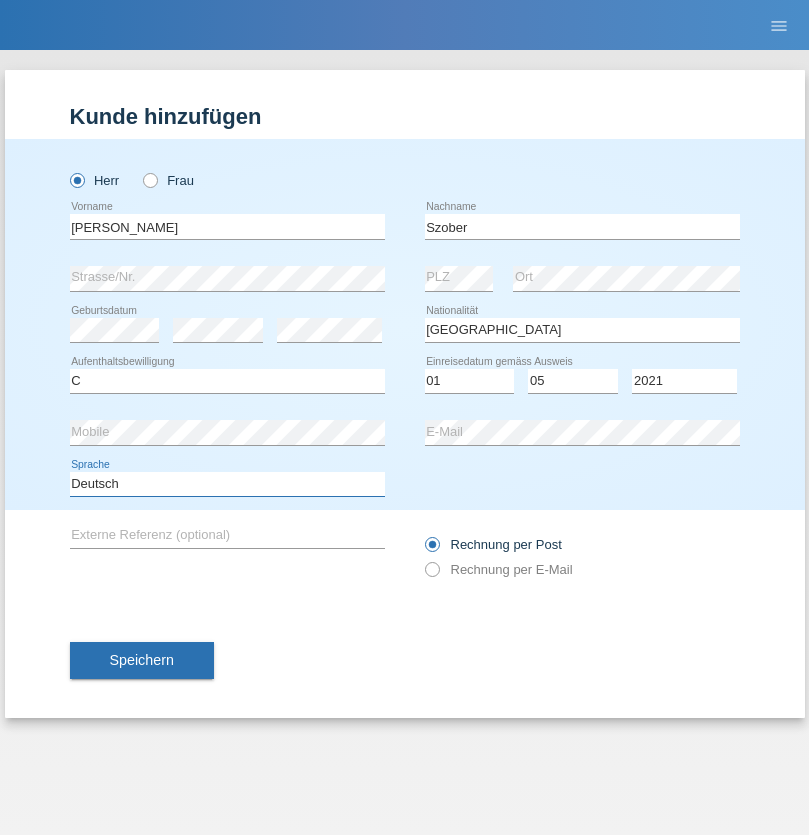 select on "en" 